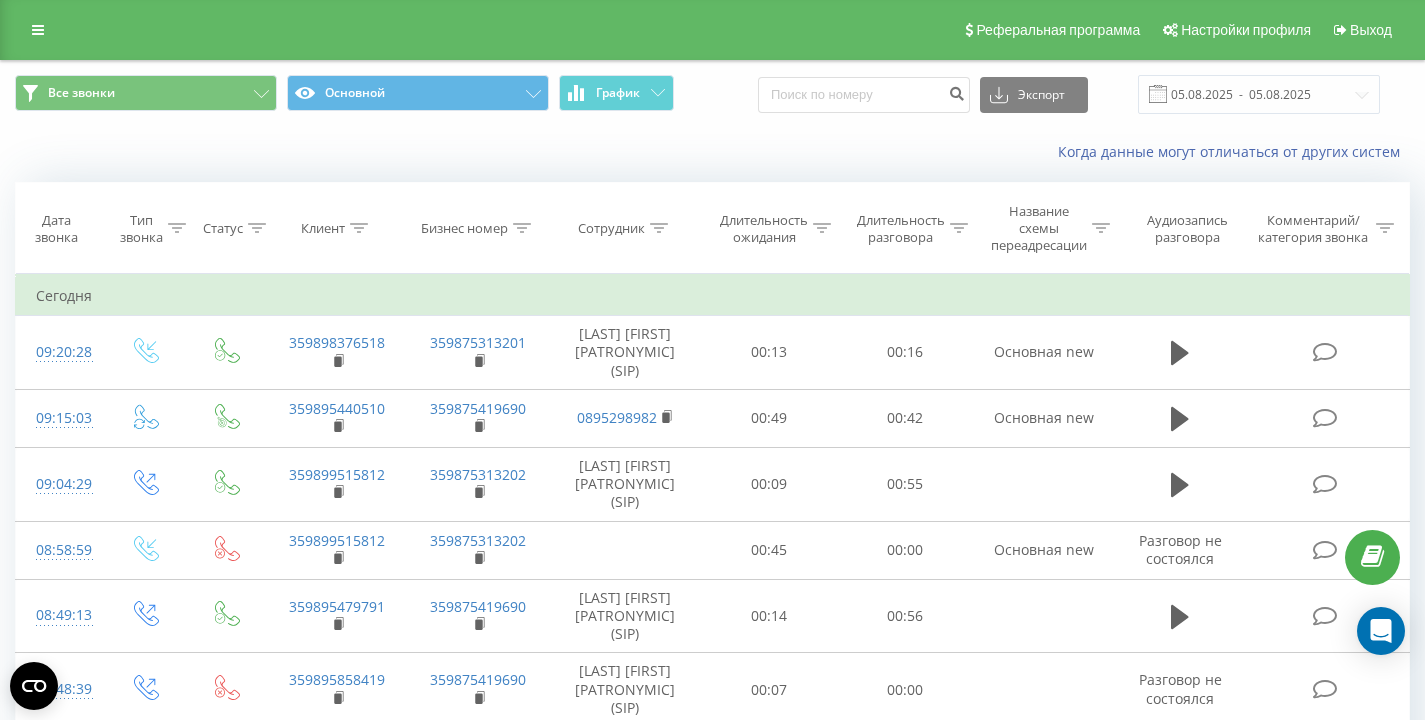 scroll, scrollTop: 0, scrollLeft: 0, axis: both 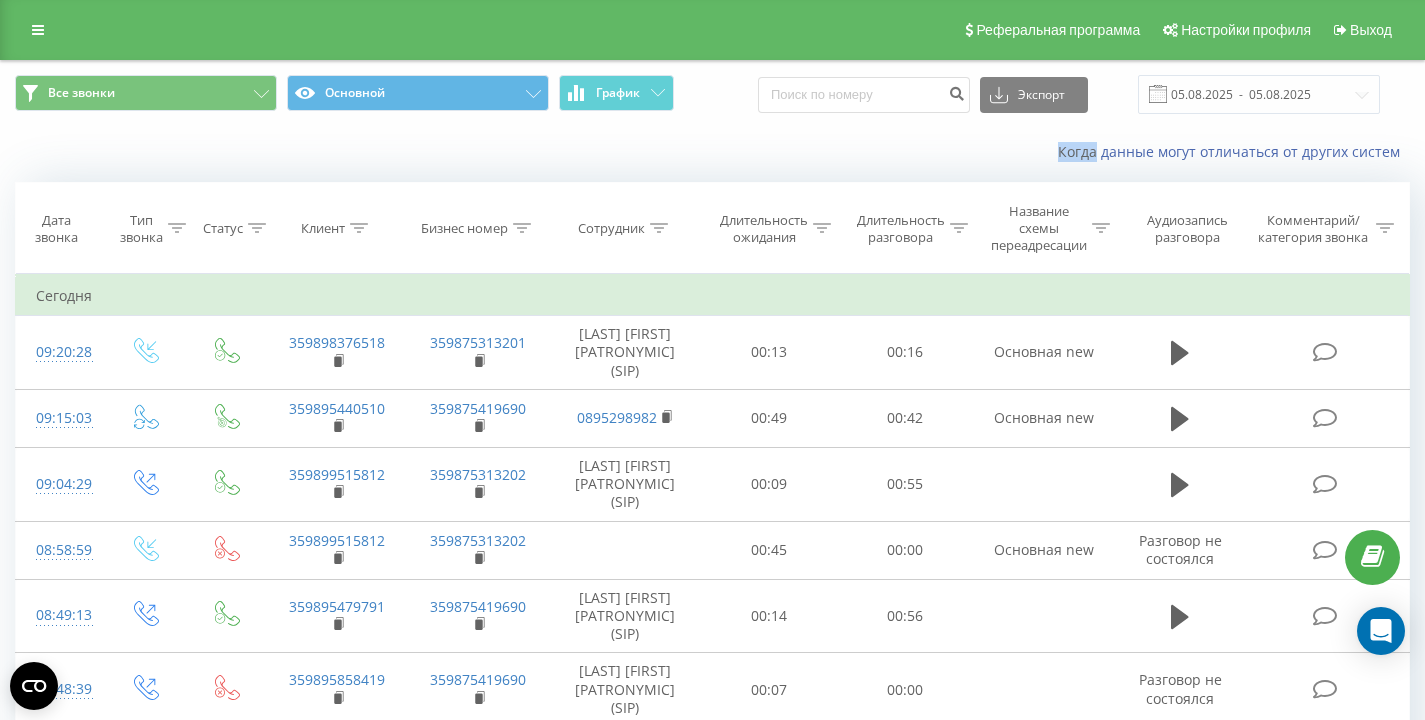 click on "Когда данные могут отличаться от других систем" at bounding box center (712, 152) 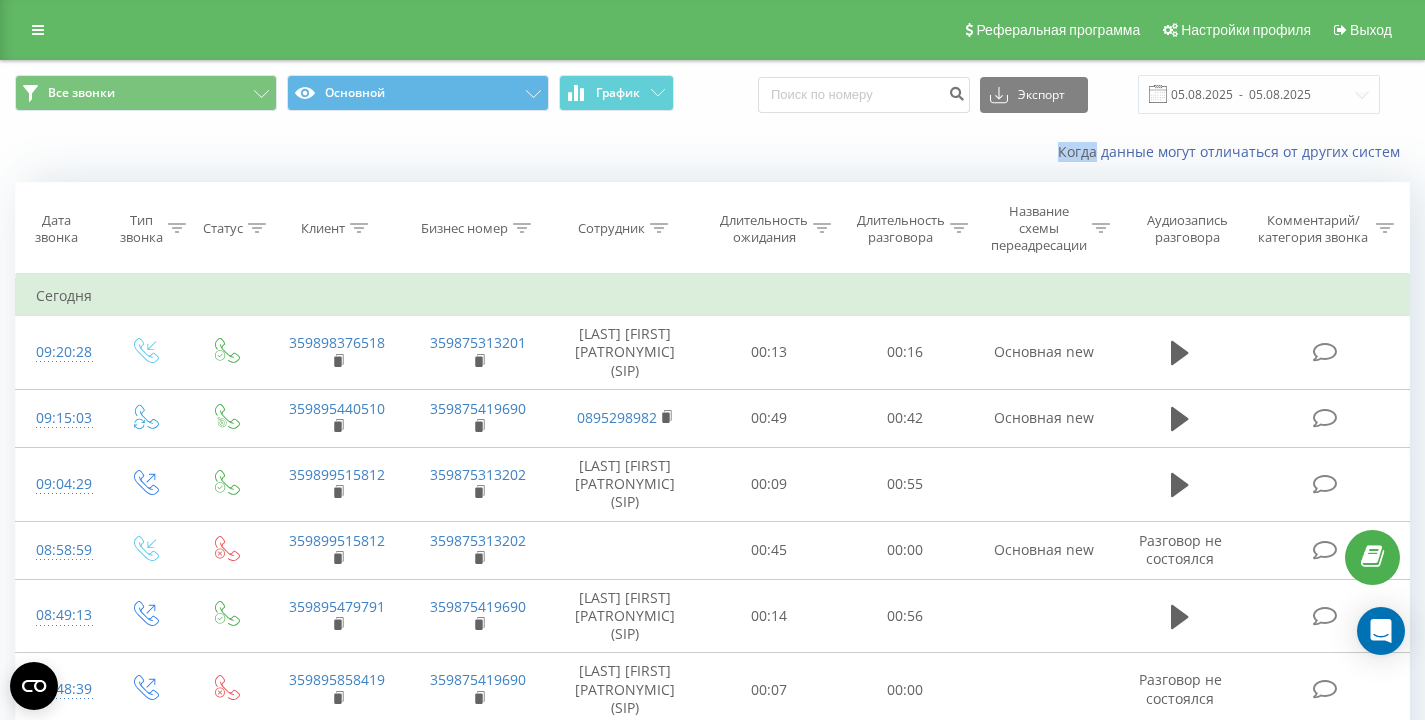 click on "Когда данные могут отличаться от других систем" at bounding box center [979, 152] 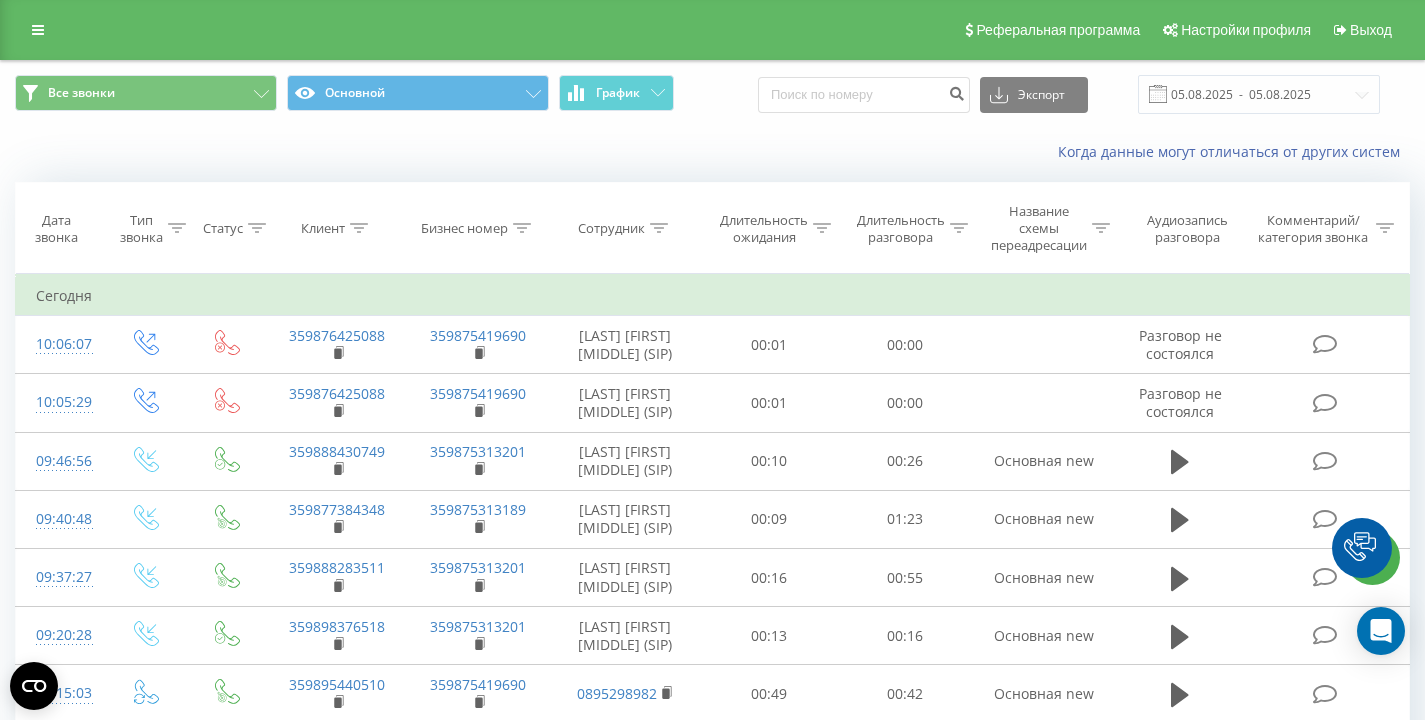 scroll, scrollTop: 0, scrollLeft: 0, axis: both 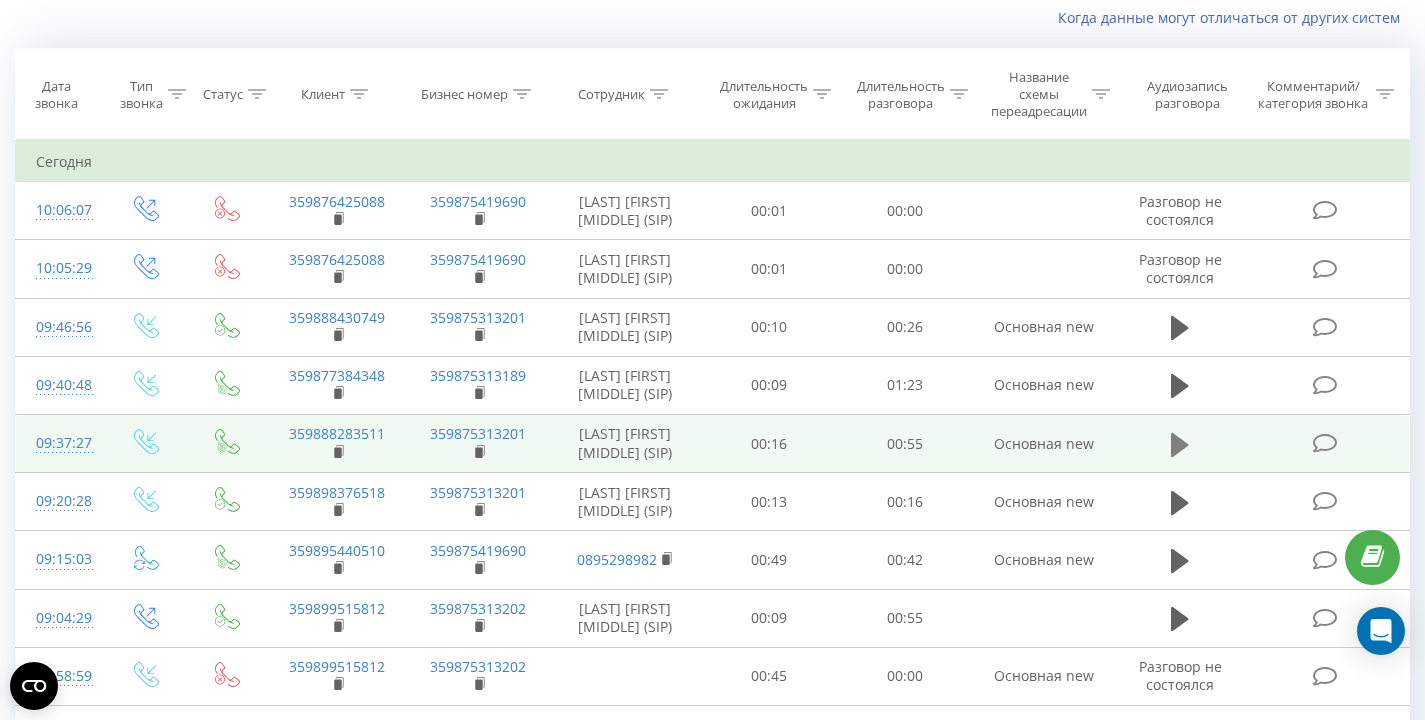 click 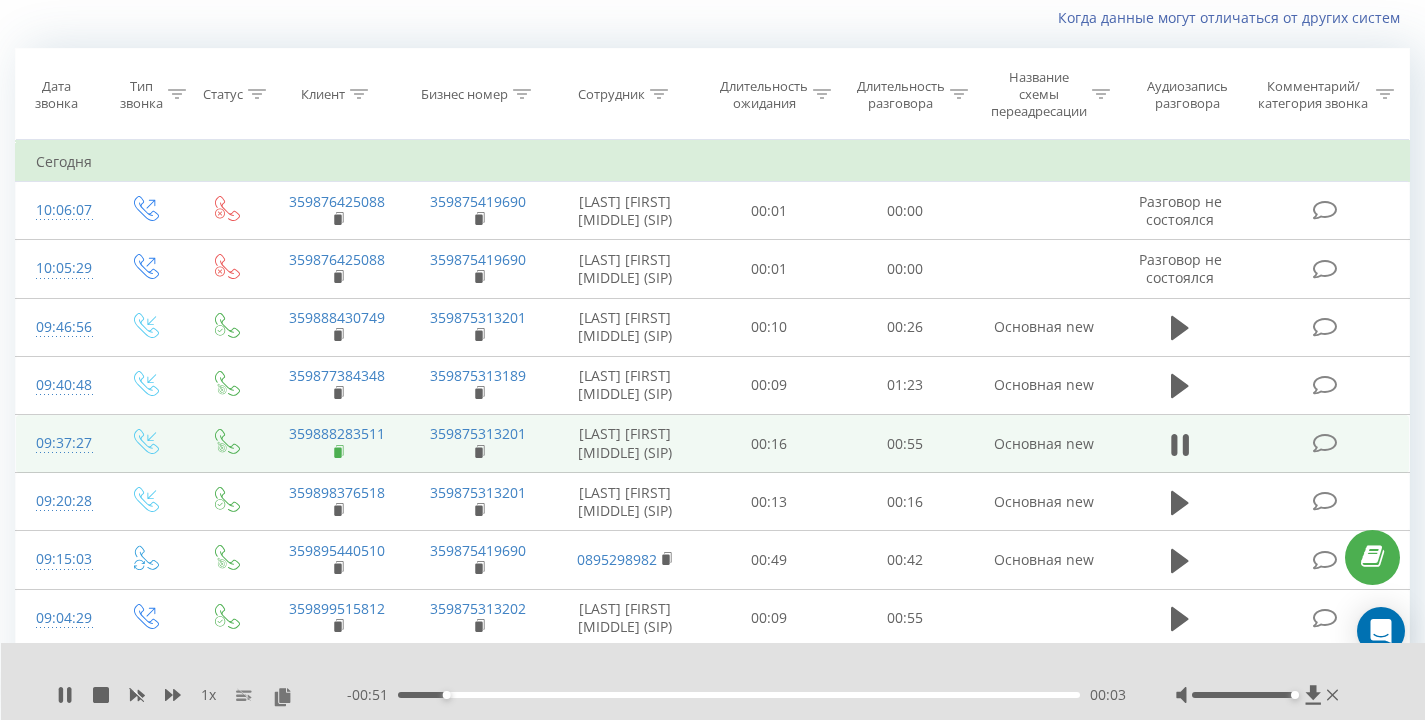 click 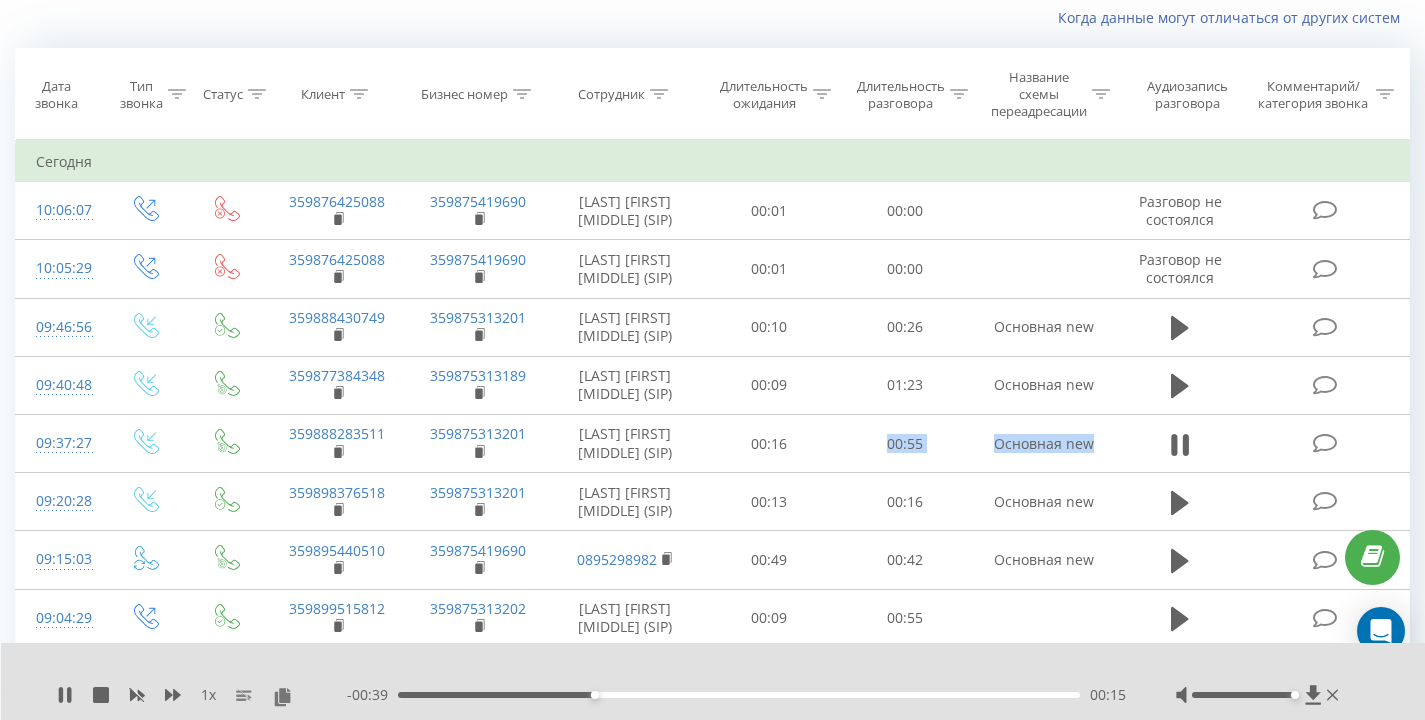 drag, startPoint x: 873, startPoint y: 514, endPoint x: 1117, endPoint y: 522, distance: 244.13112 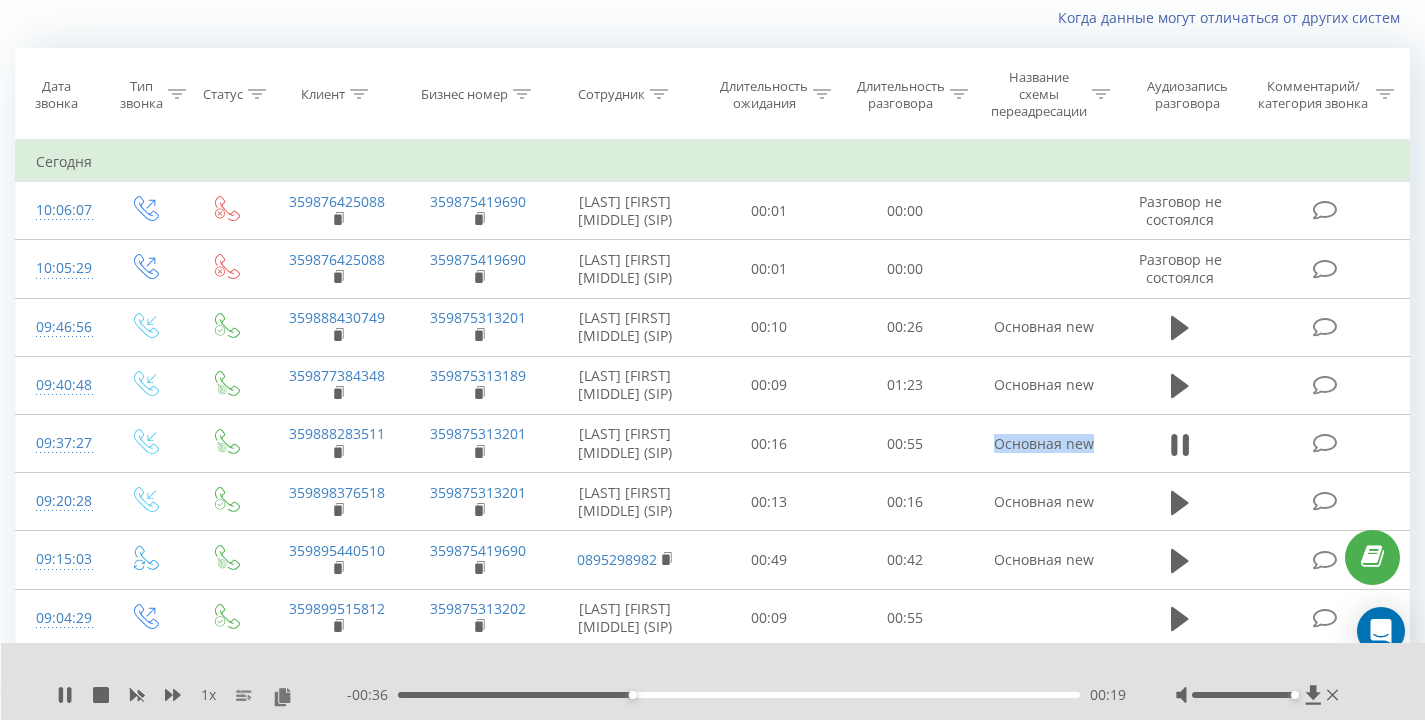 drag, startPoint x: 1075, startPoint y: 514, endPoint x: 979, endPoint y: 513, distance: 96.00521 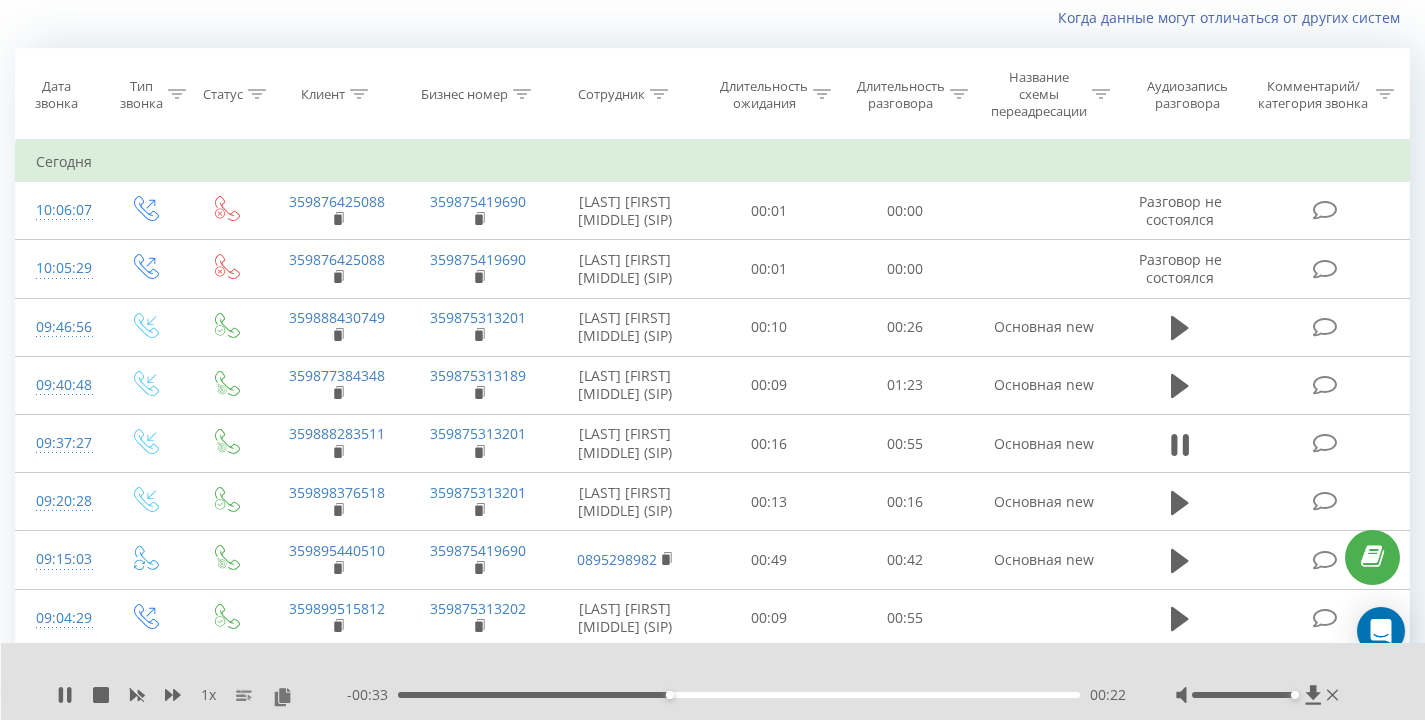 click on "Основная new" at bounding box center [1044, 444] 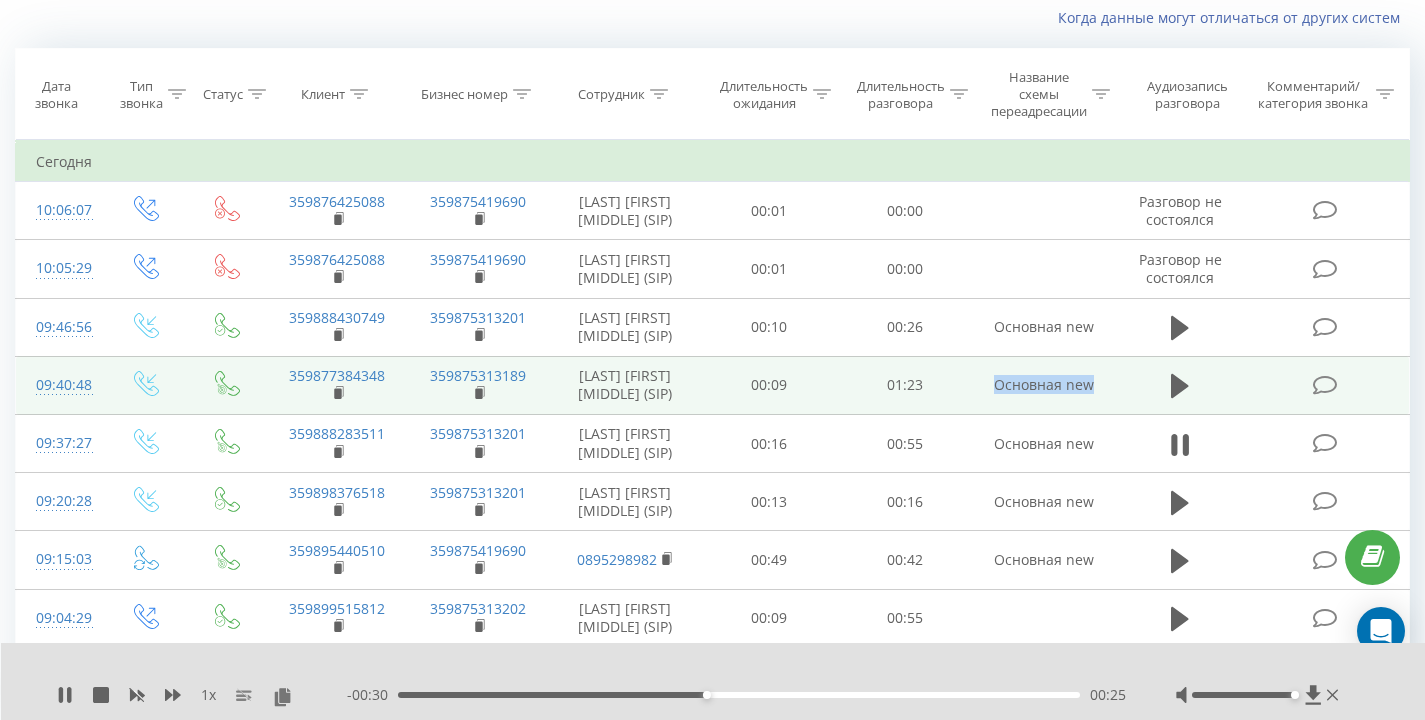 drag, startPoint x: 992, startPoint y: 440, endPoint x: 1109, endPoint y: 441, distance: 117.00427 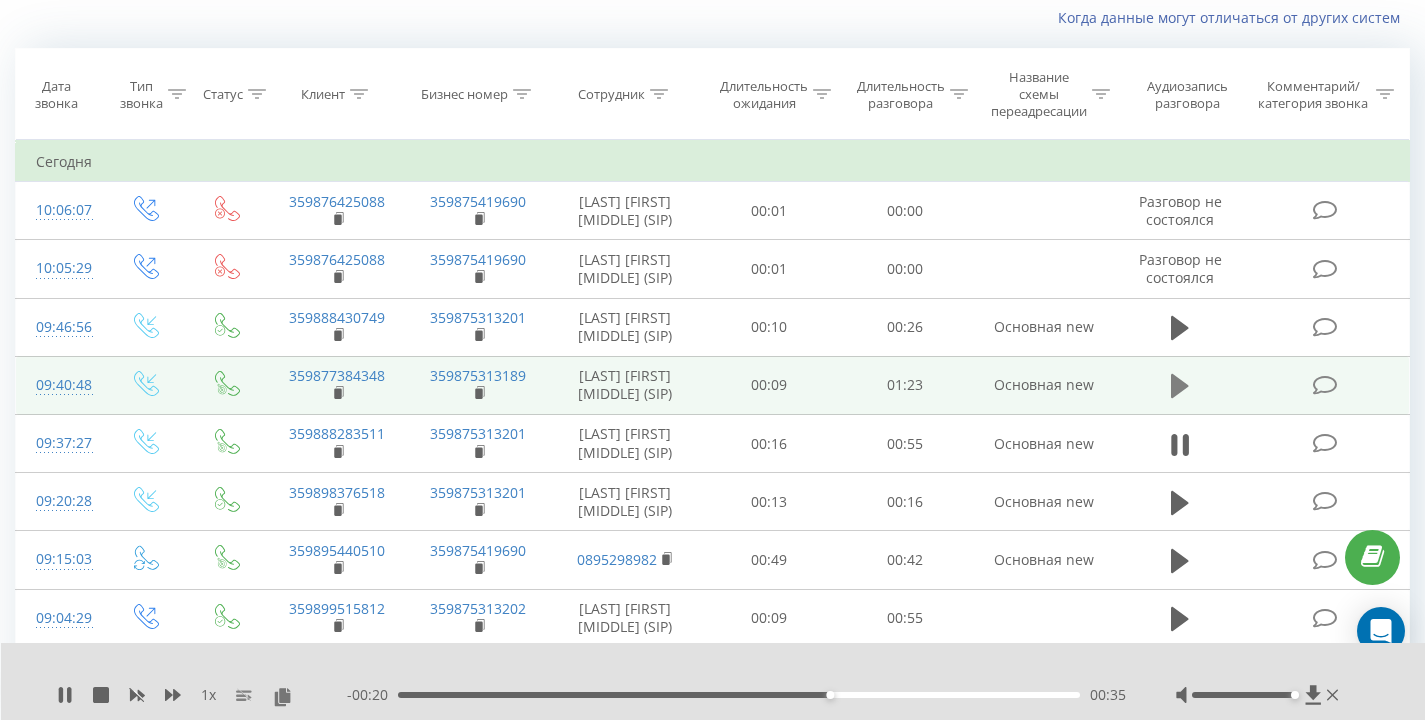 click 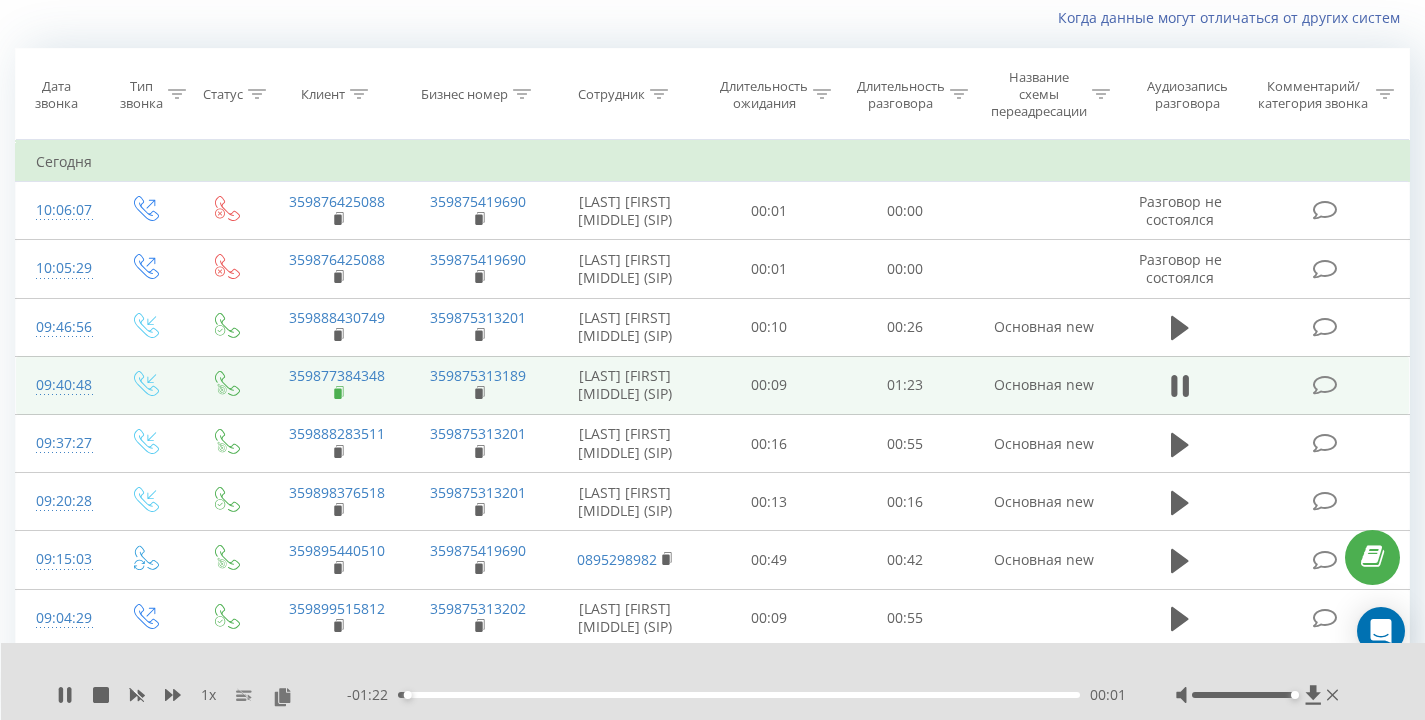 click 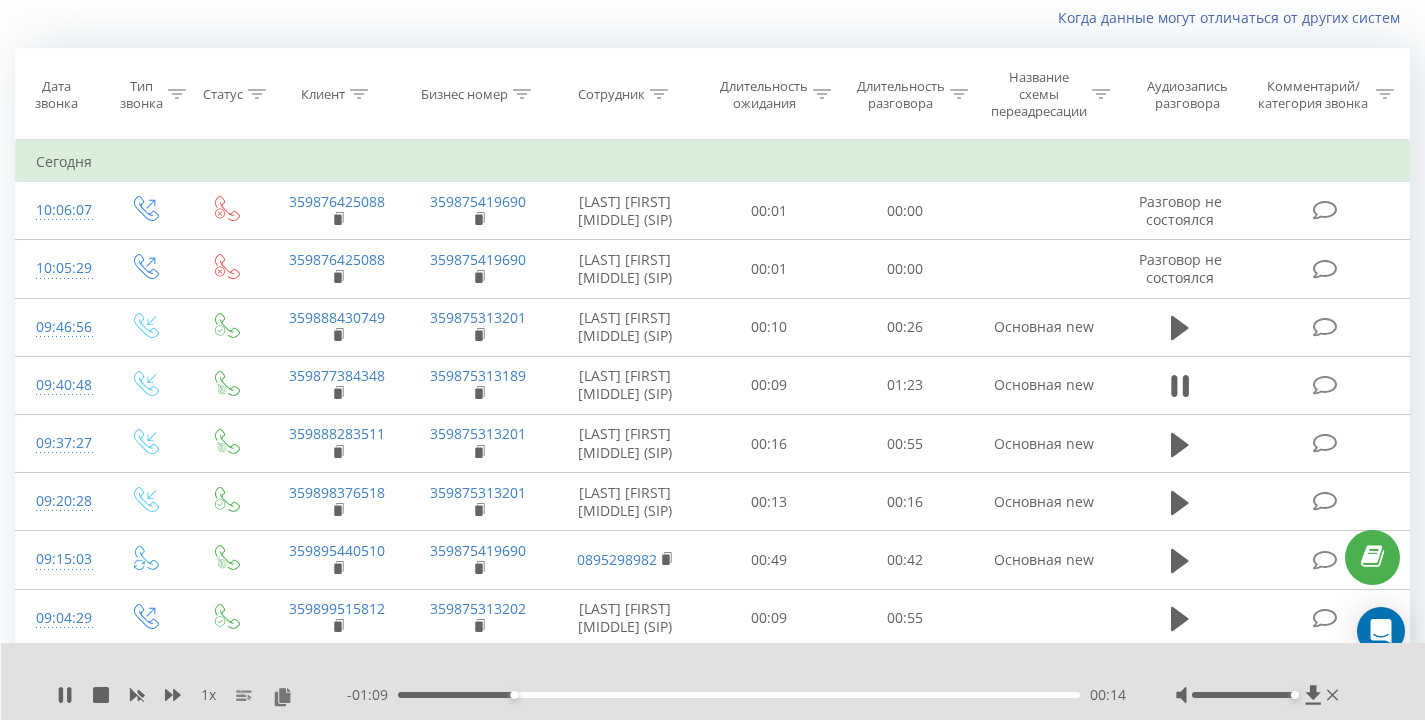 click on "Когда данные могут отличаться от других систем" at bounding box center [712, 18] 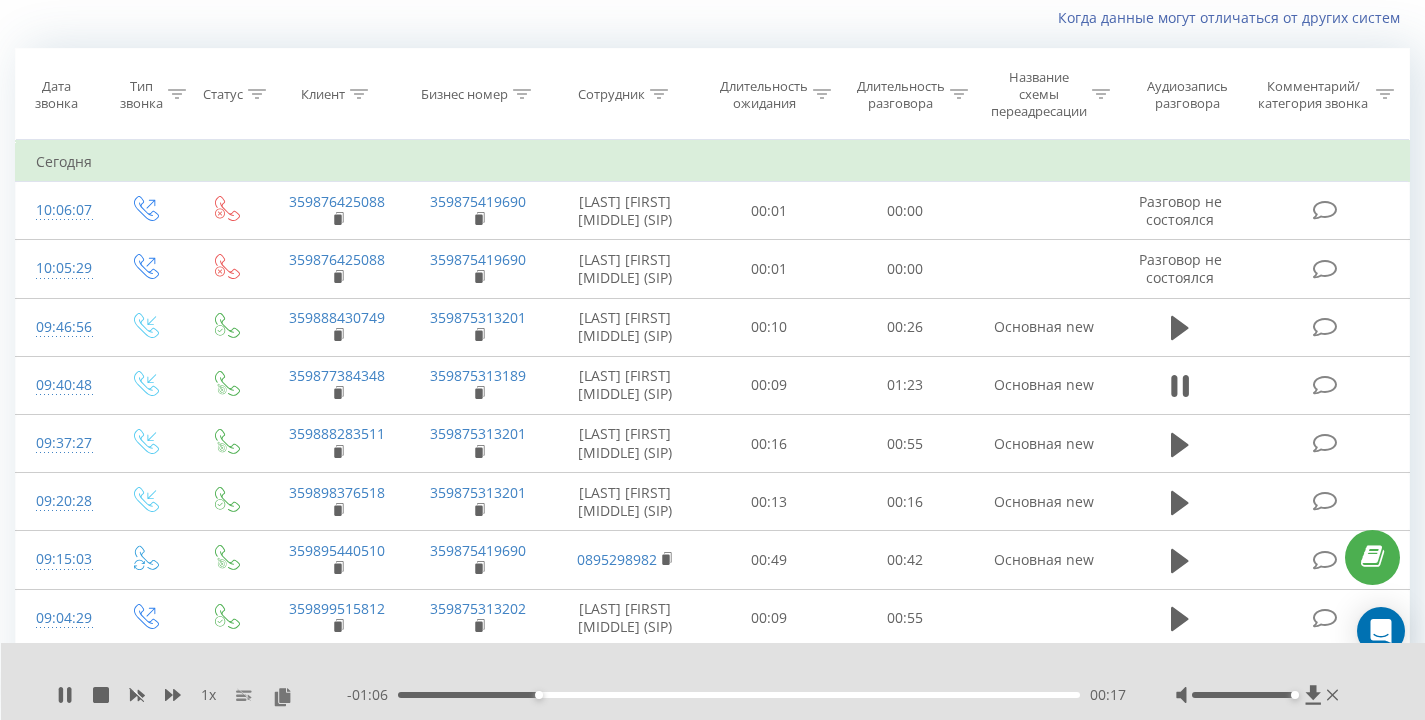 click on "Когда данные могут отличаться от других систем" at bounding box center [712, 18] 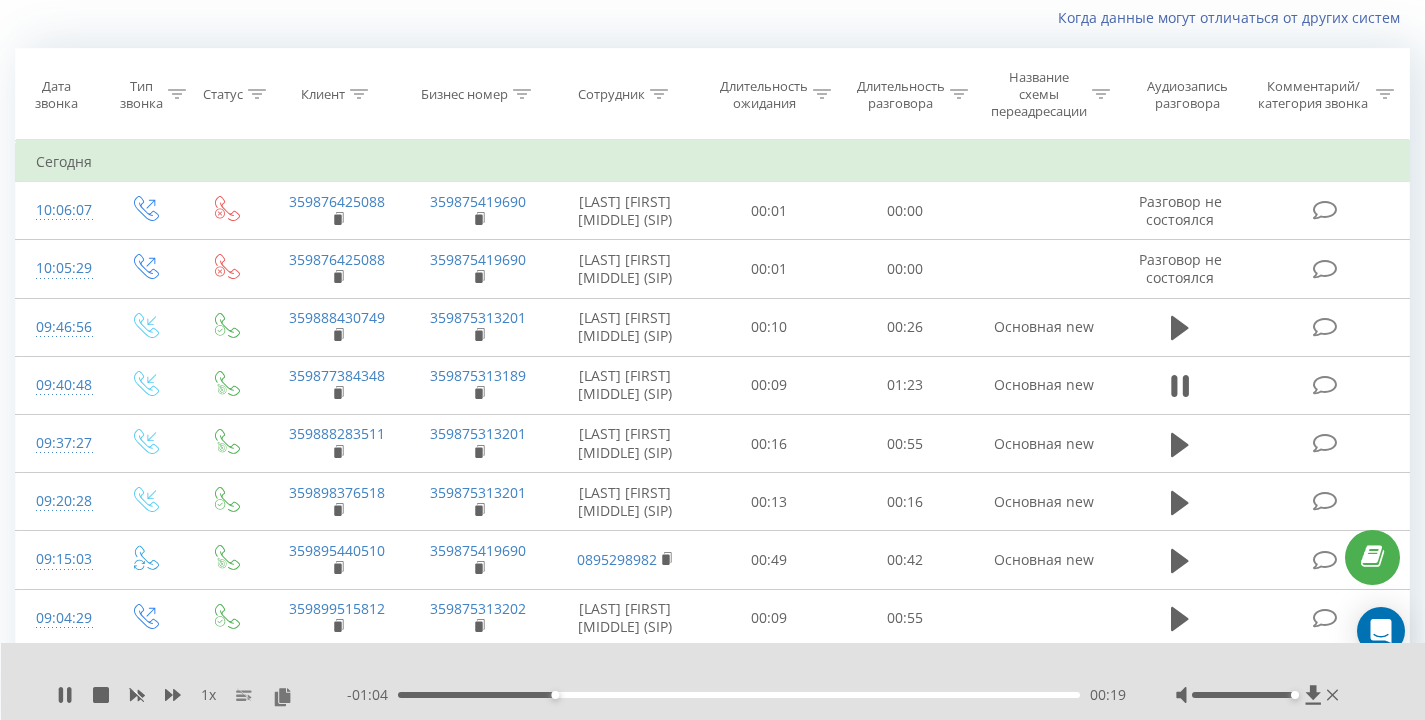click on "Когда данные могут отличаться от других систем" at bounding box center [712, 18] 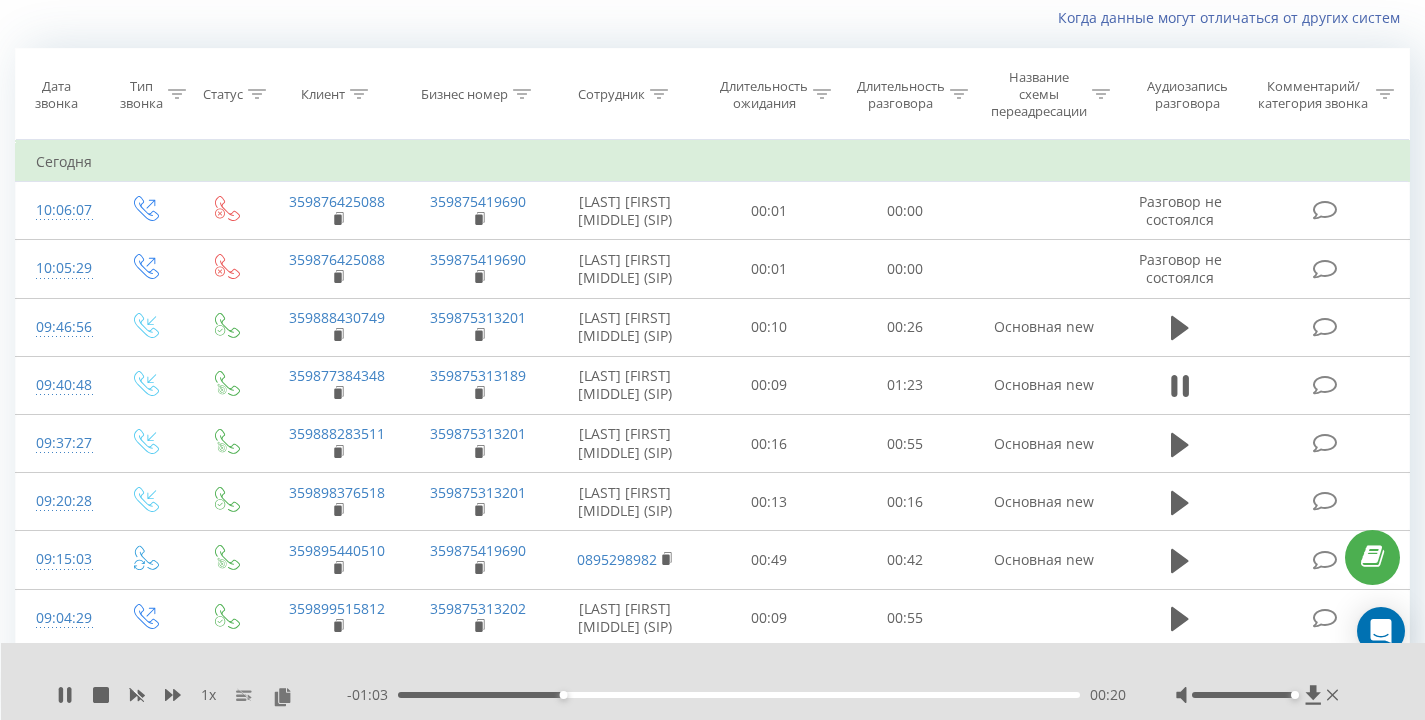click on "Когда данные могут отличаться от других систем" at bounding box center [712, 18] 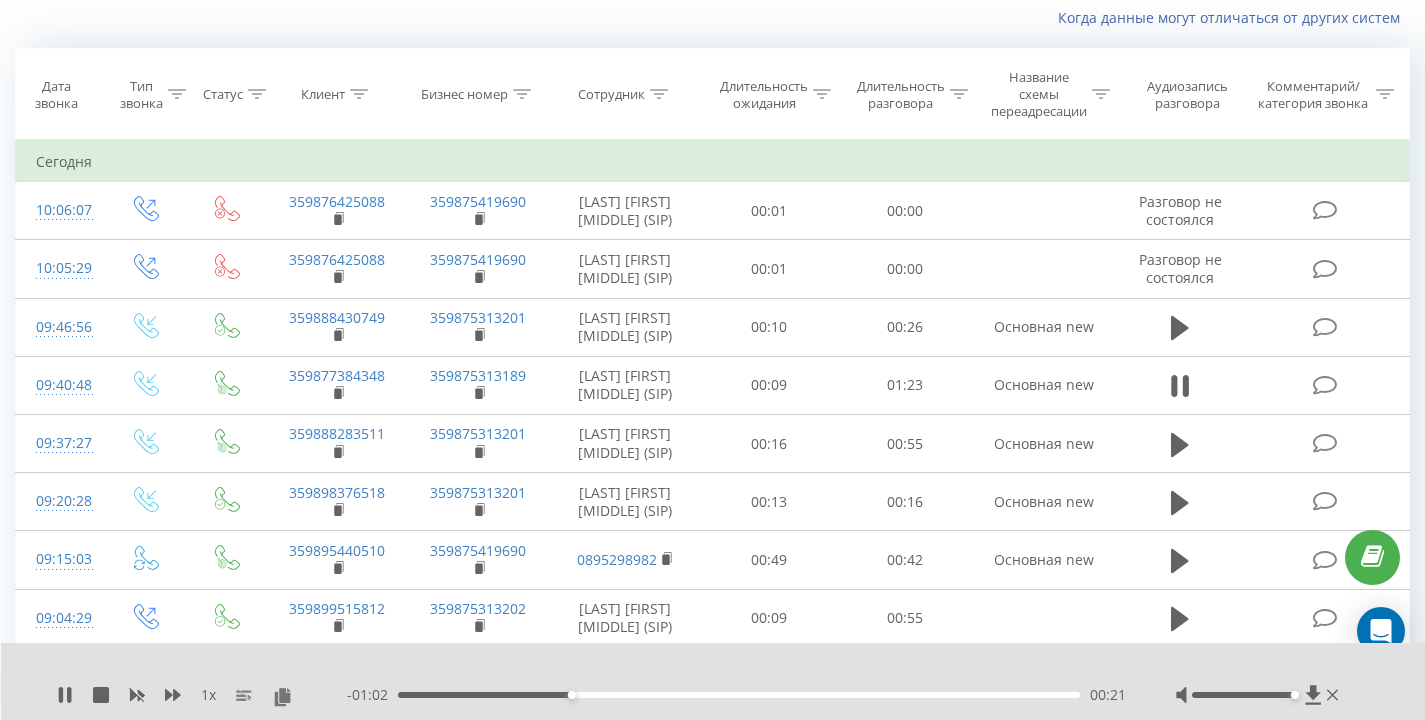 click on "Когда данные могут отличаться от других систем" at bounding box center (712, 18) 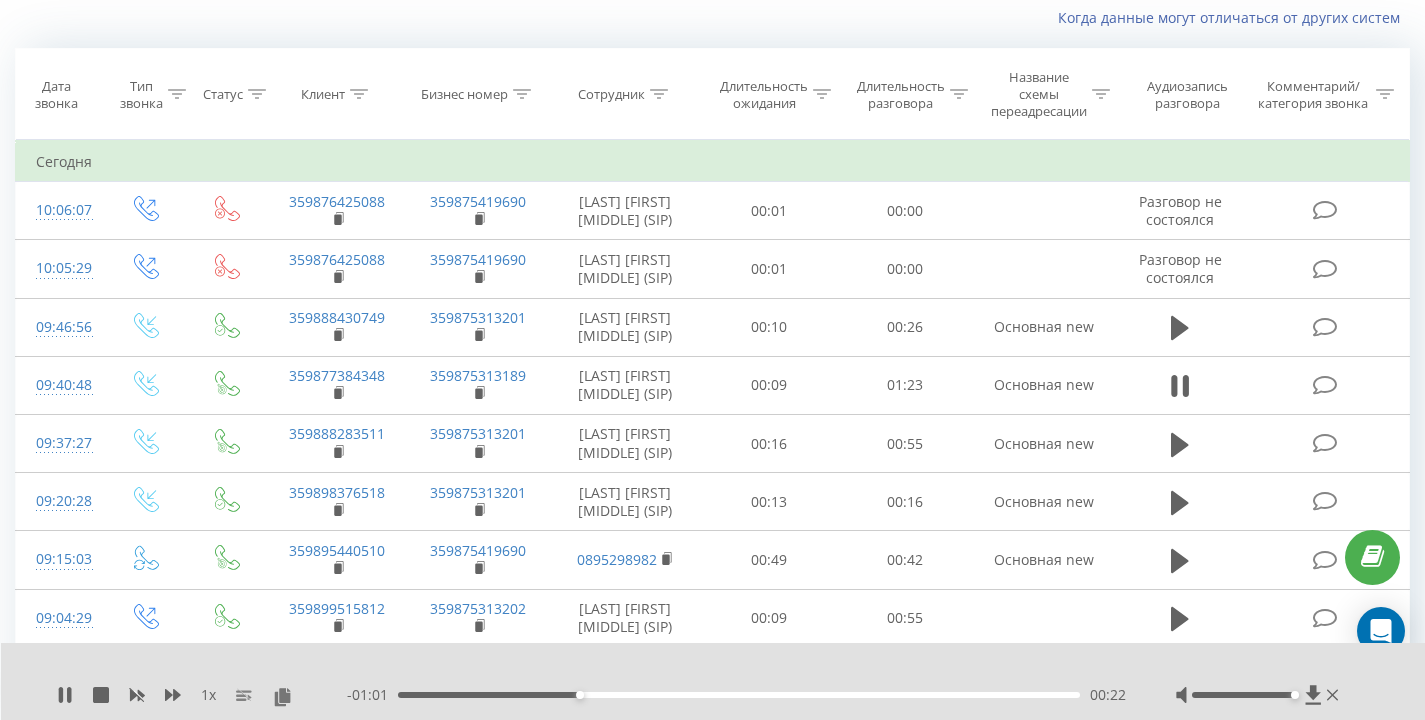 click on "Когда данные могут отличаться от других систем" at bounding box center (712, 18) 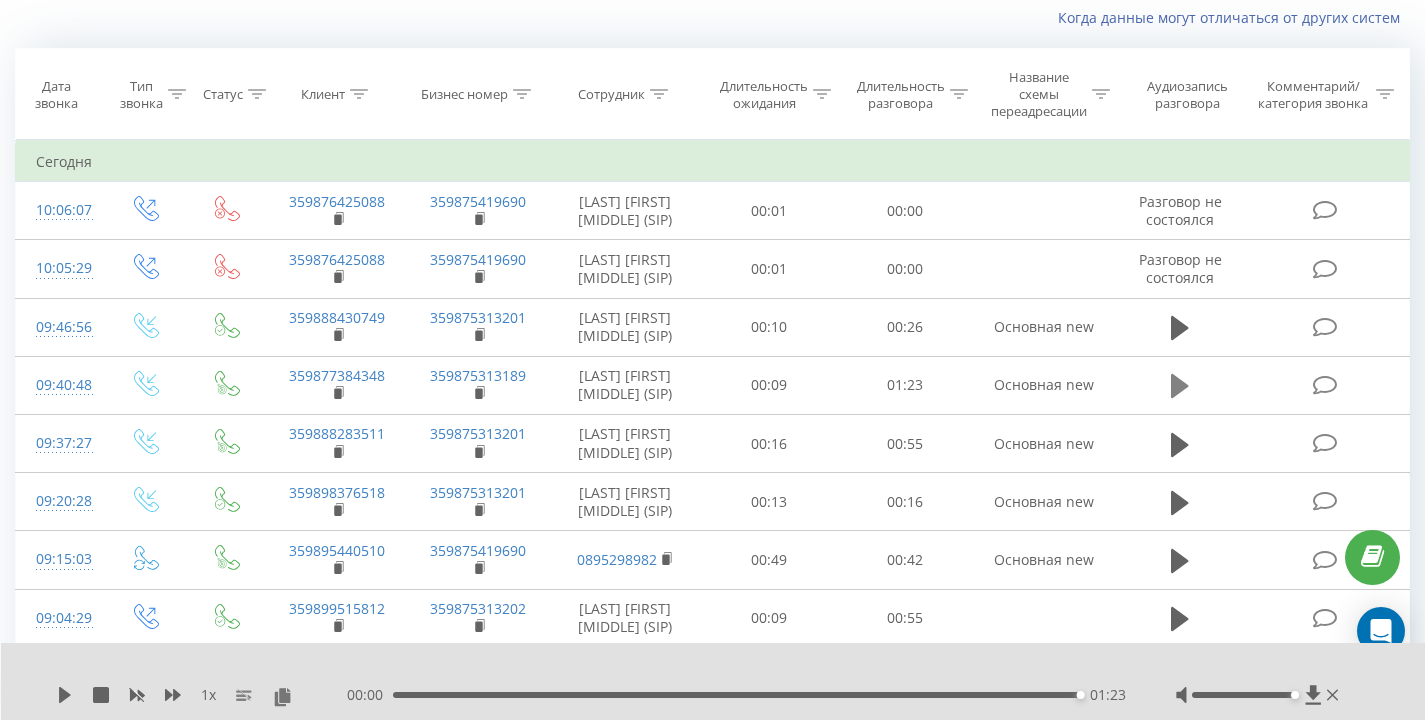 click 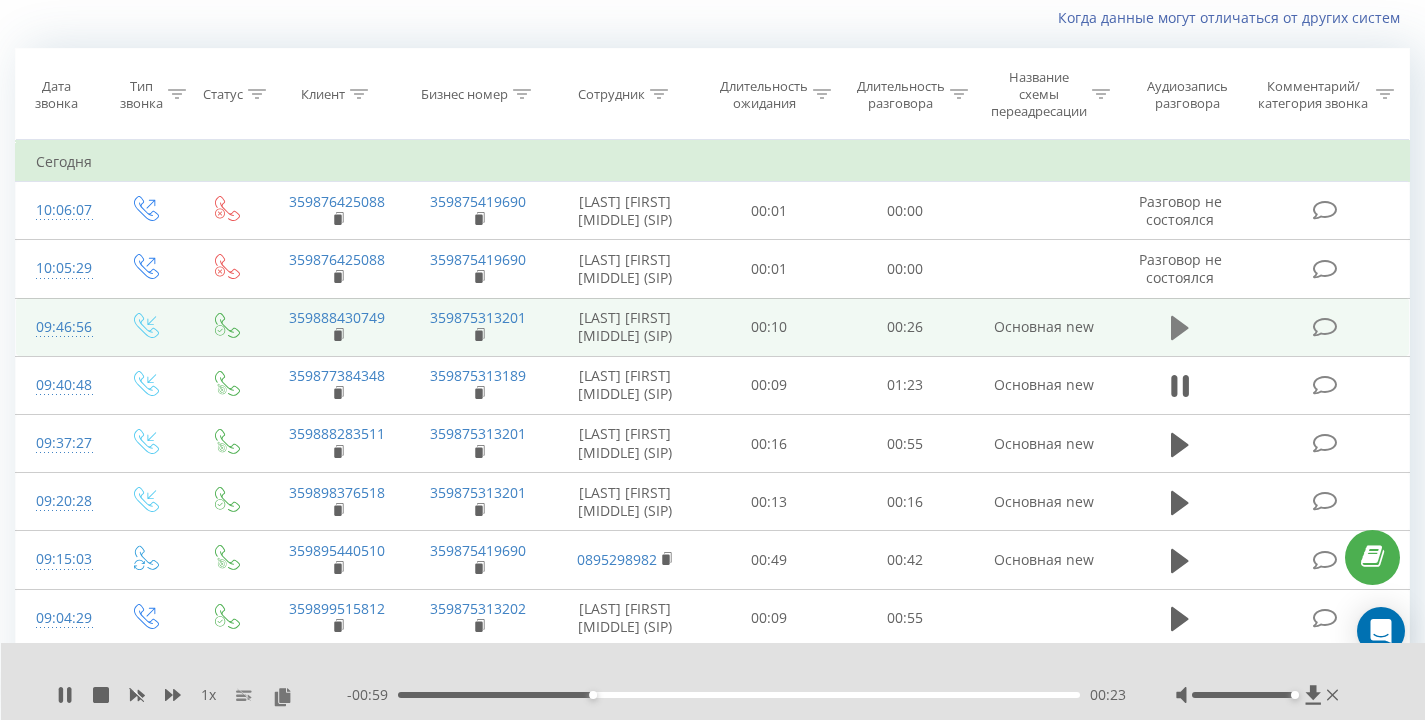 click at bounding box center [1180, 328] 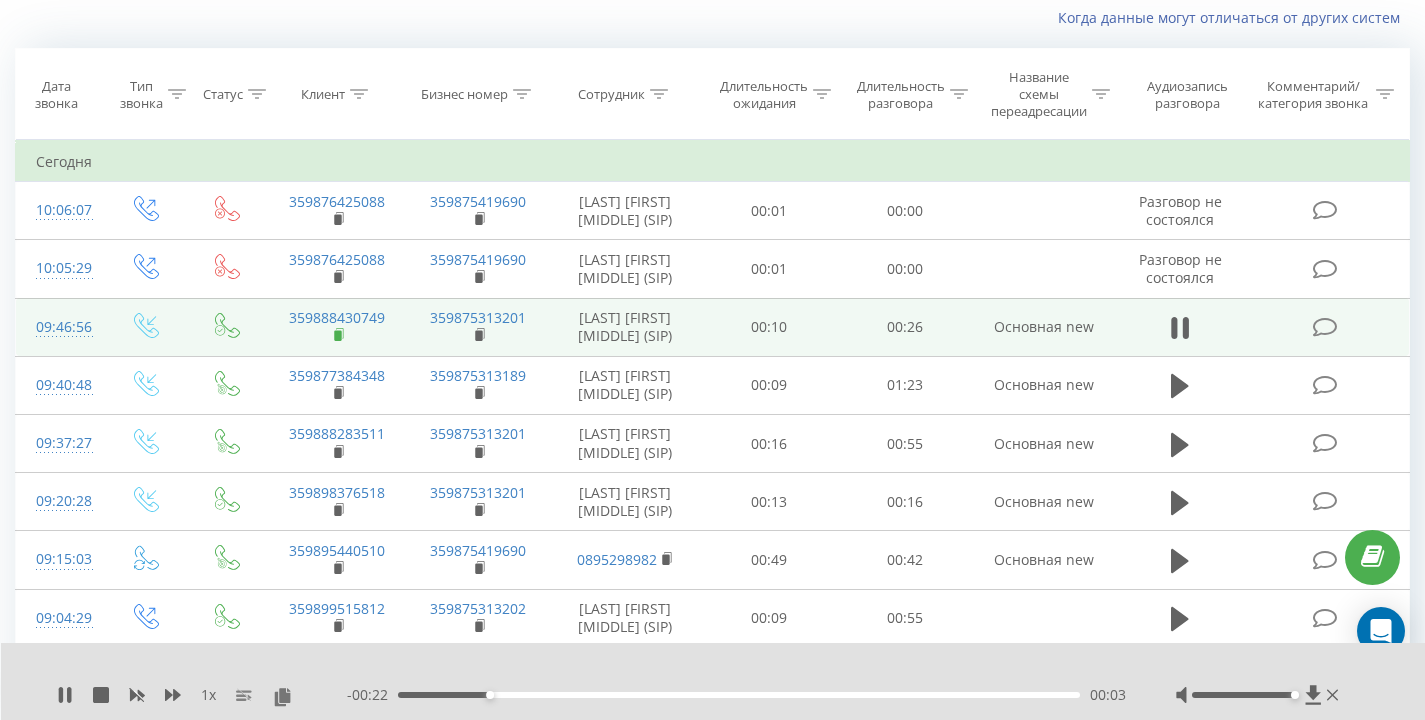 click 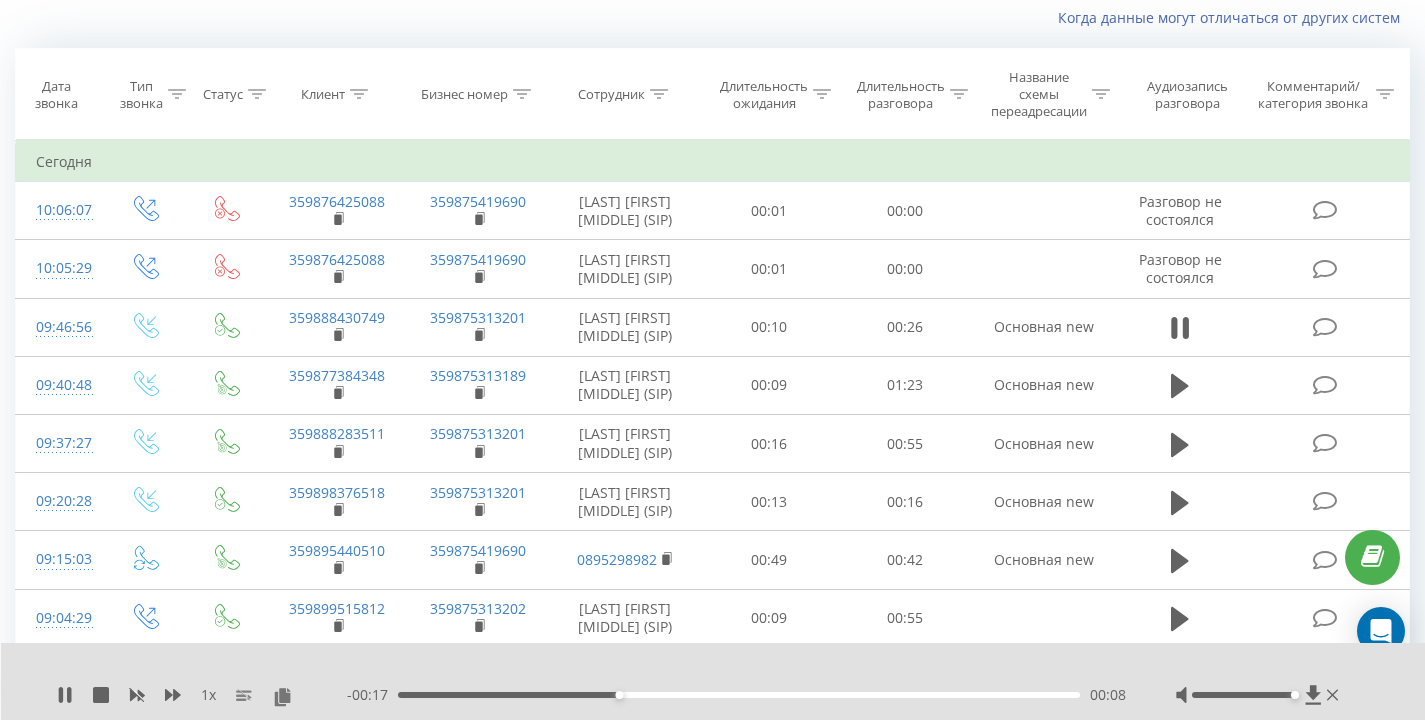 click on "Когда данные могут отличаться от других систем" at bounding box center (712, 18) 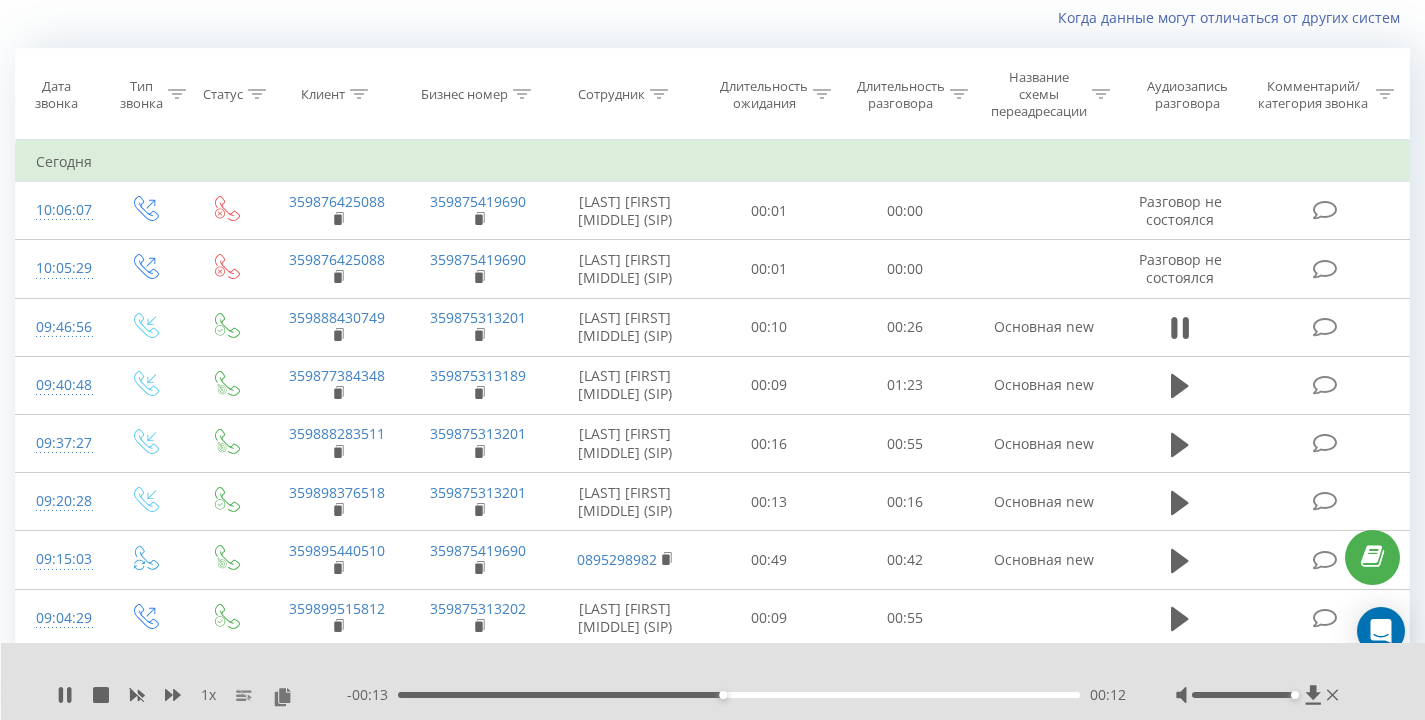 click on "Когда данные могут отличаться от других систем" at bounding box center [712, 18] 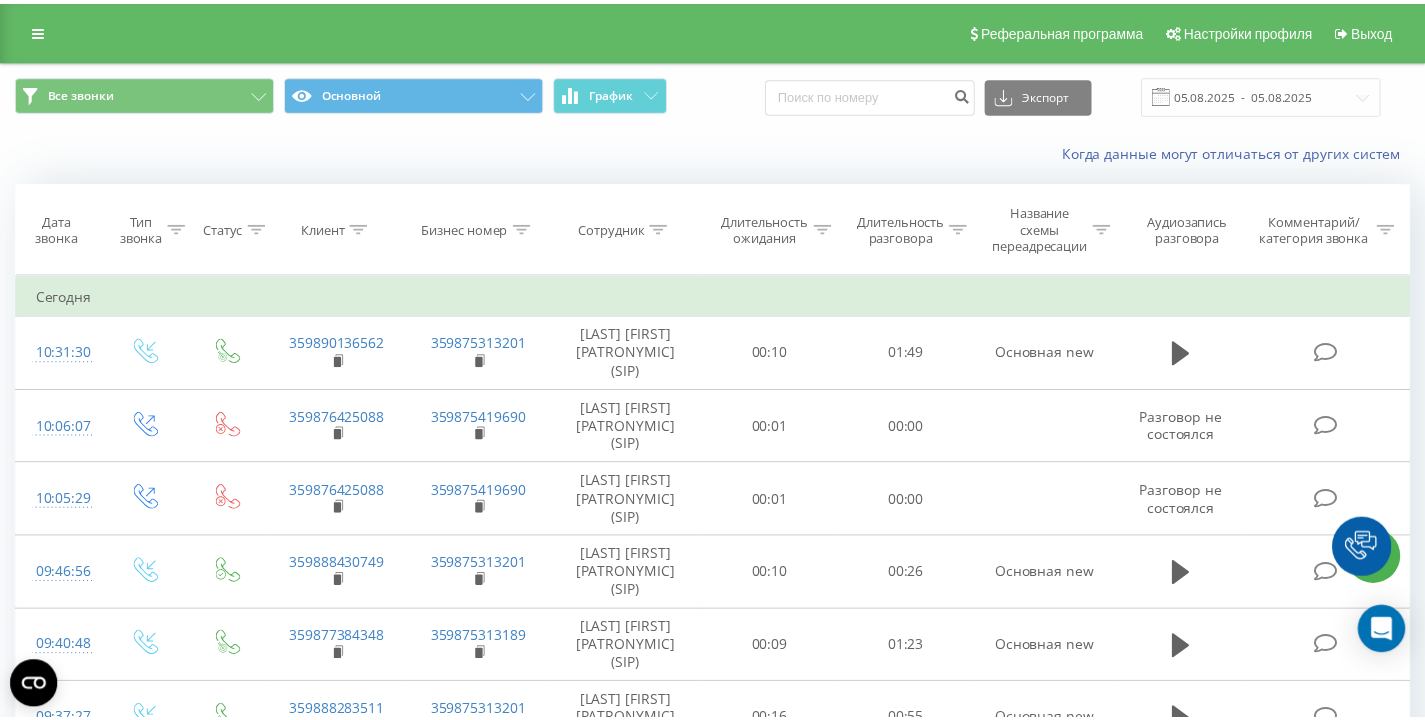 scroll, scrollTop: 0, scrollLeft: 0, axis: both 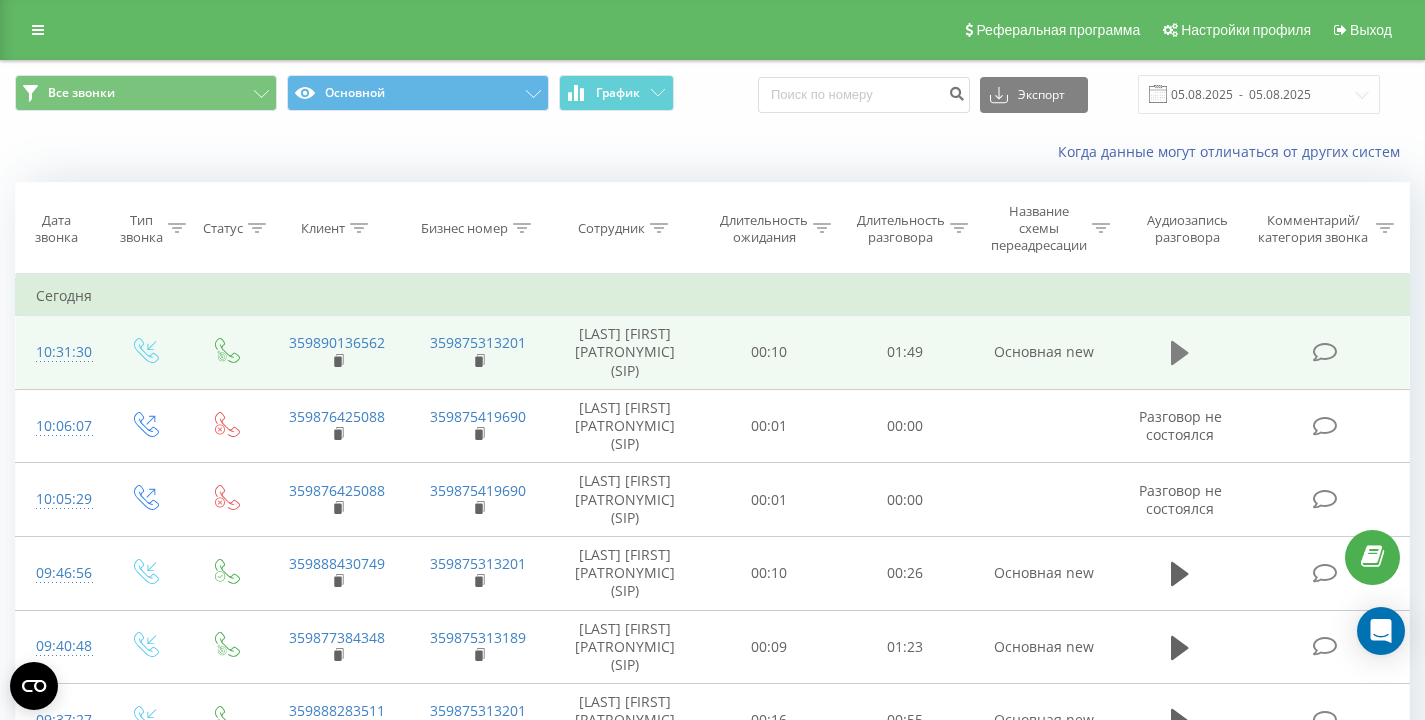 click 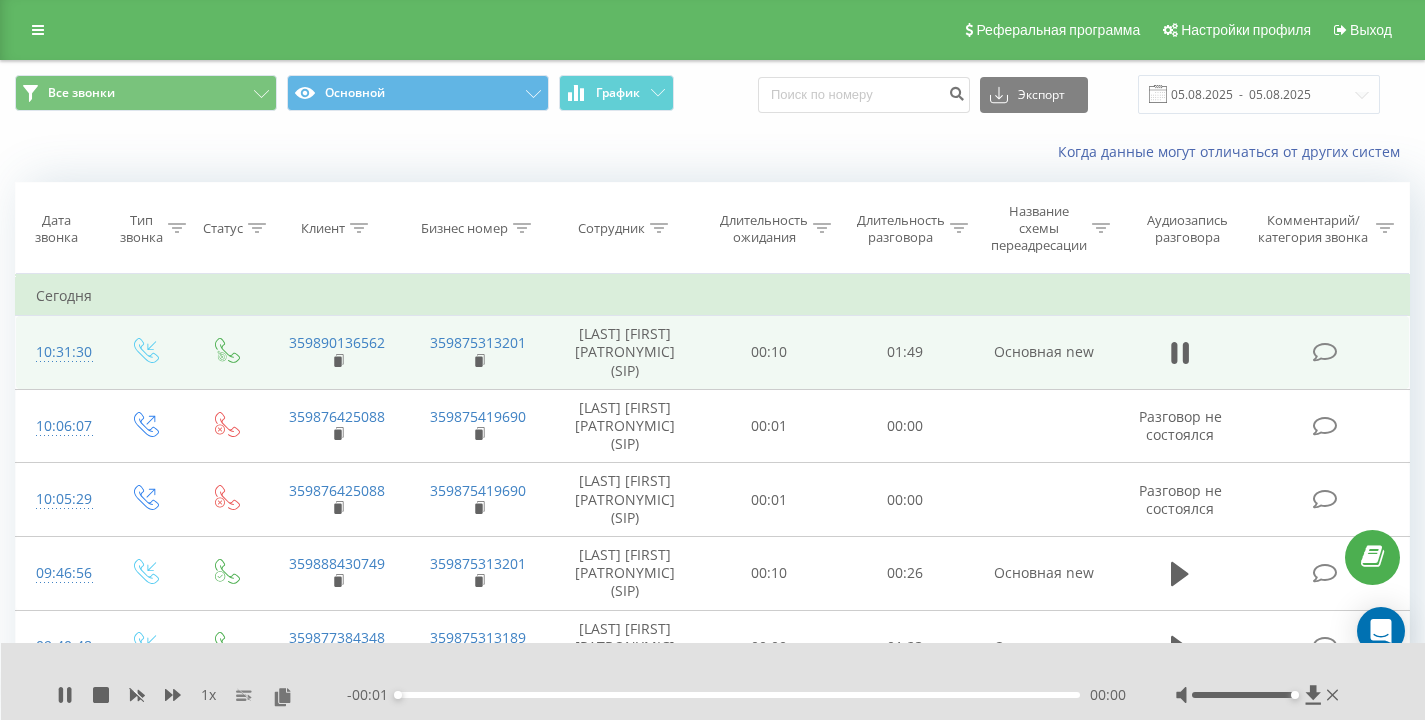 click on "Когда данные могут отличаться от других систем" at bounding box center (712, 152) 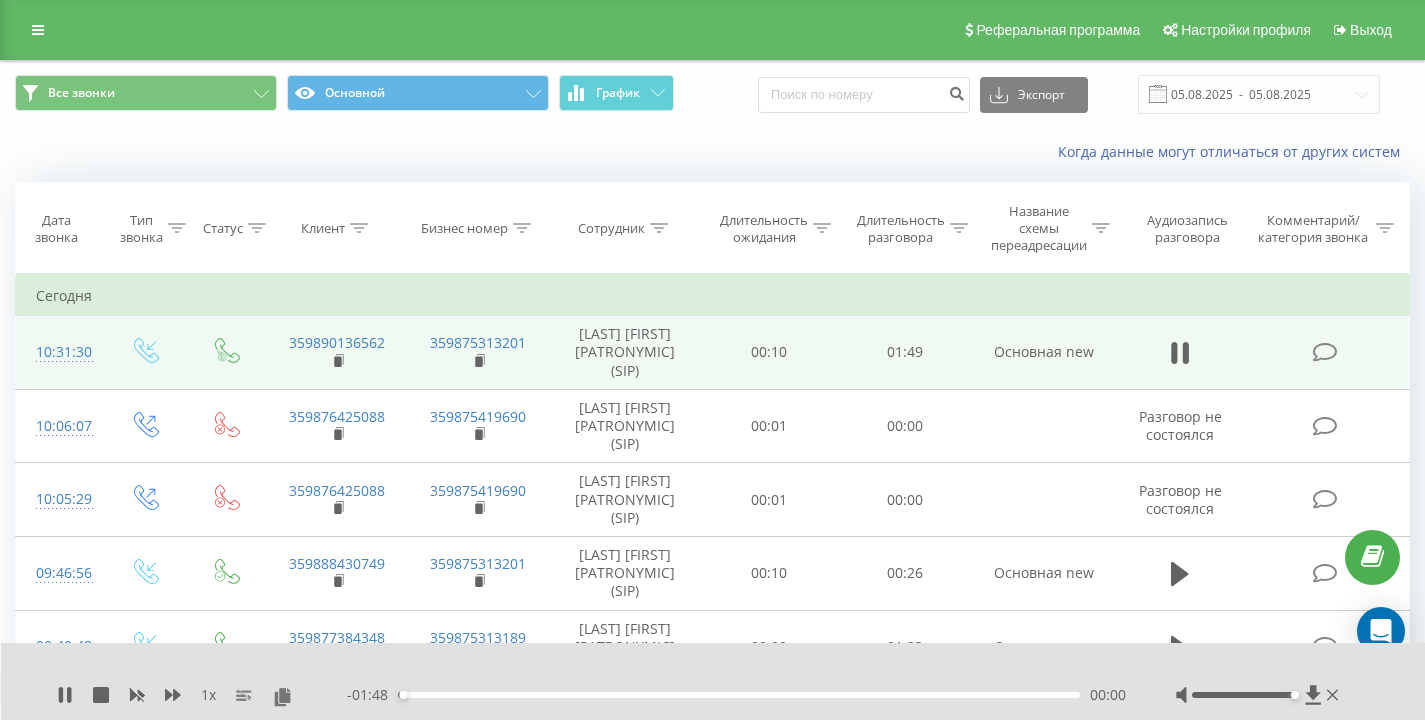 click on "Когда данные могут отличаться от других систем" at bounding box center (712, 152) 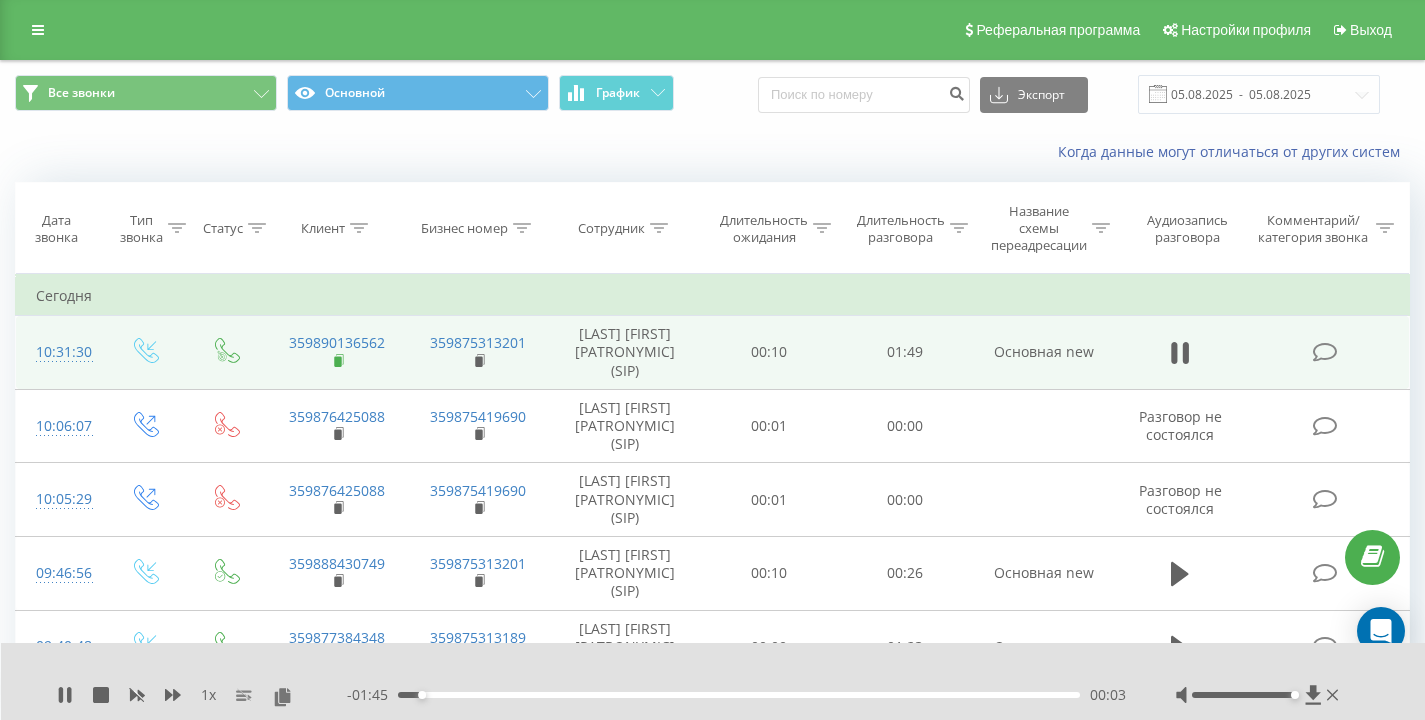 click 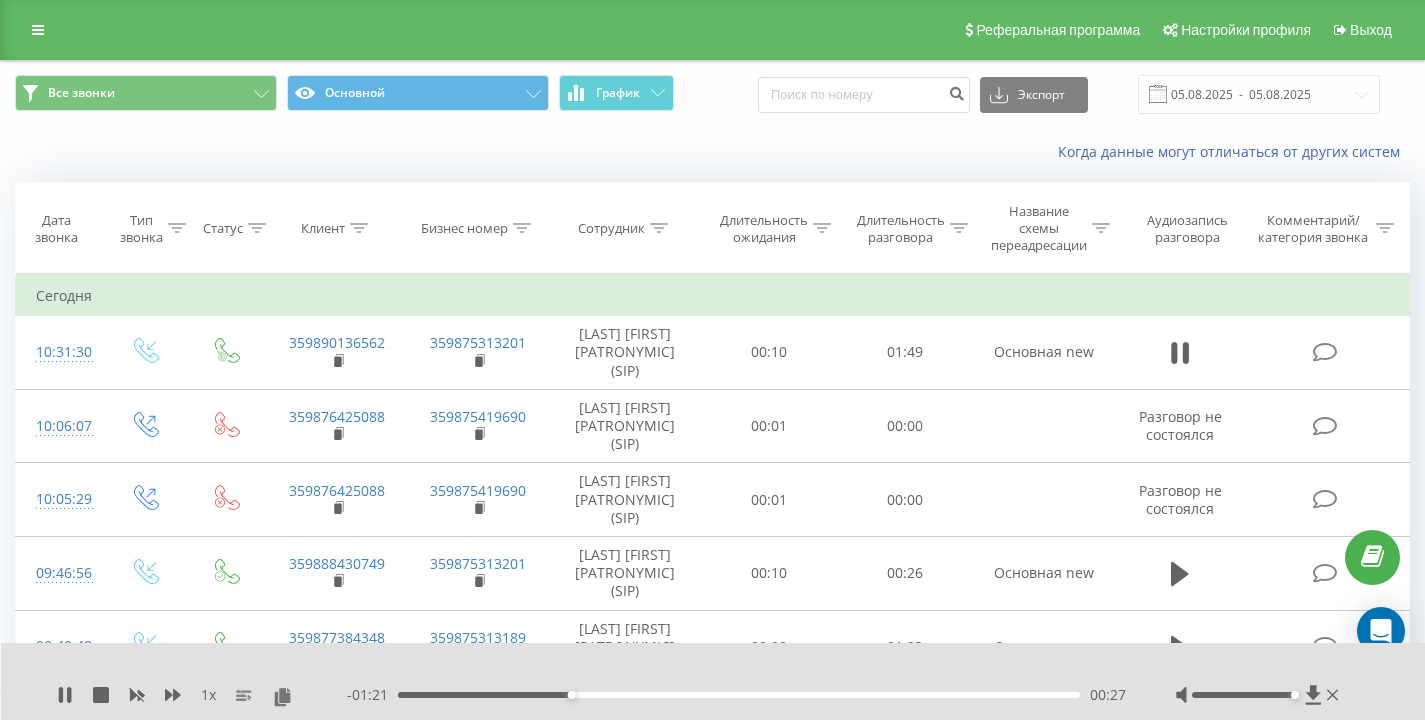 click on "Все звонки Основной График Экспорт .csv .xls .xlsx 05.08.2025  -  05.08.2025" at bounding box center (712, 94) 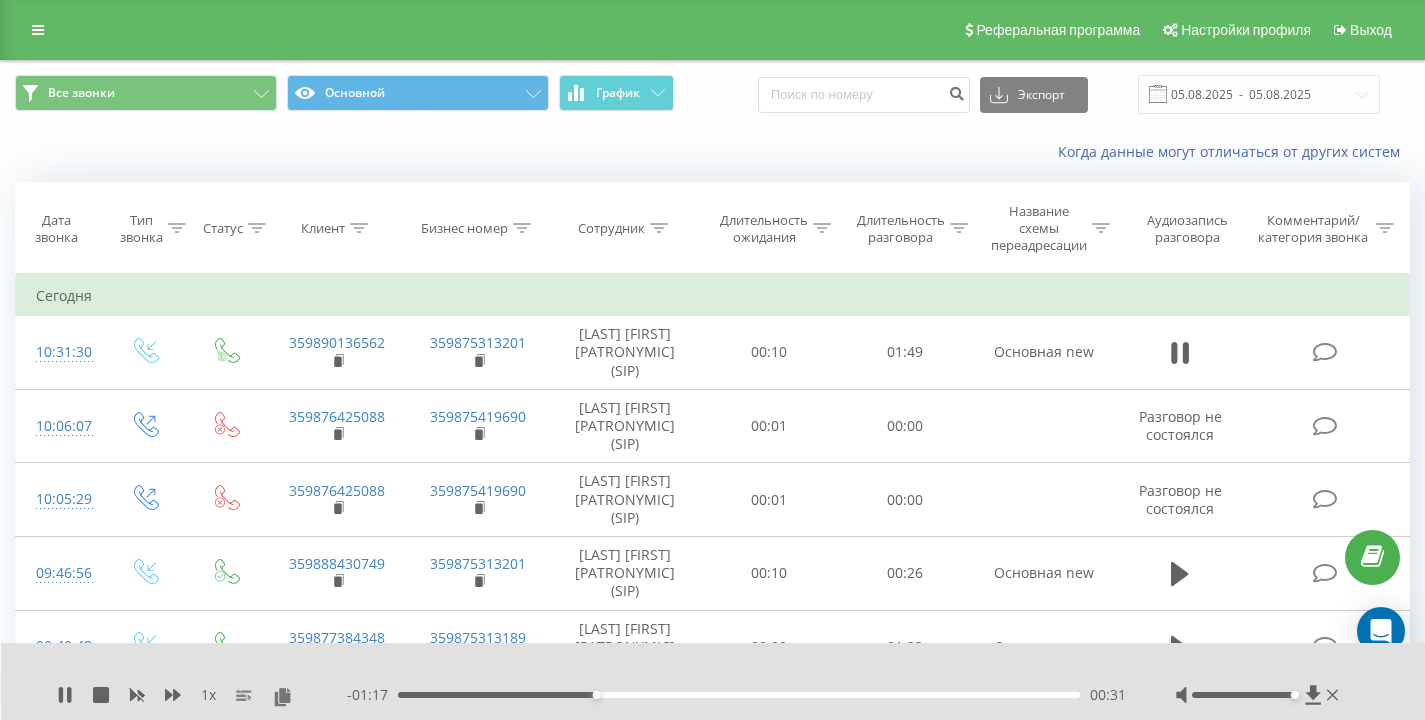 click on "Когда данные могут отличаться от других систем" at bounding box center [712, 152] 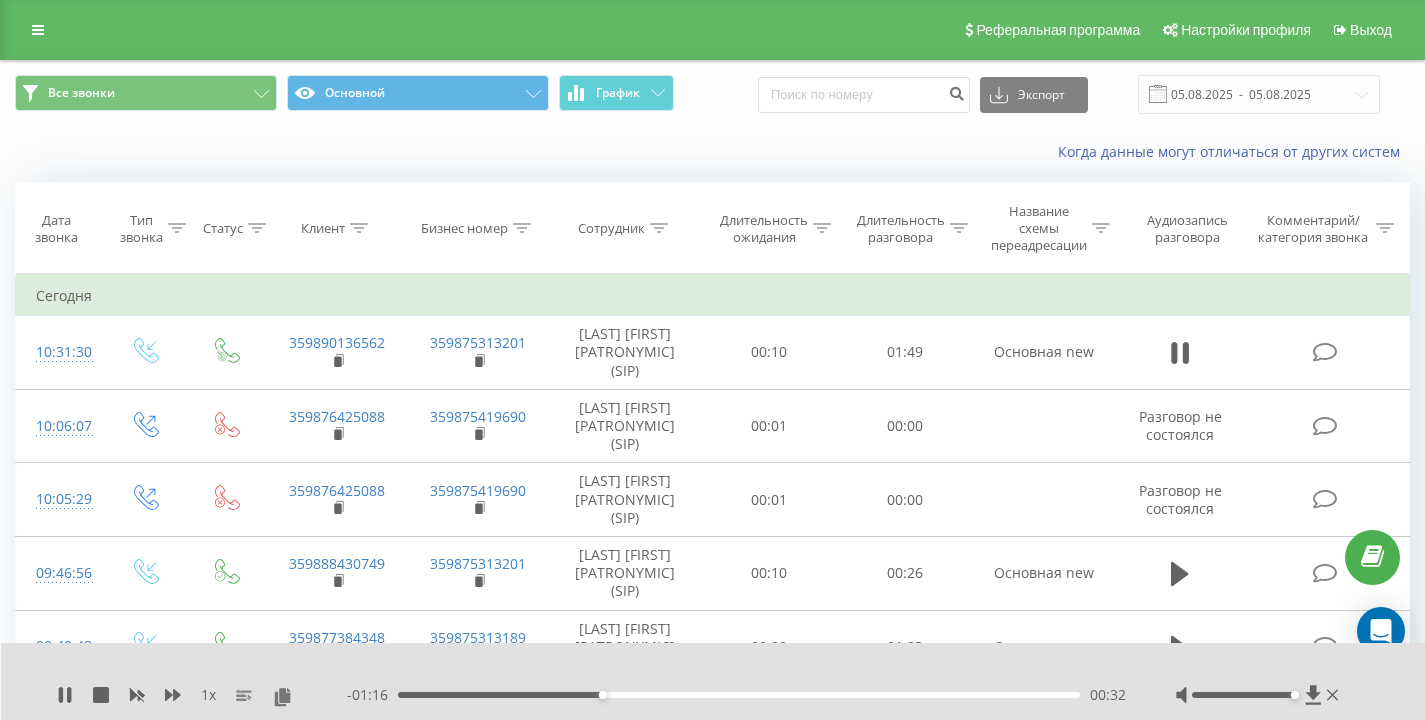 click on "Когда данные могут отличаться от других систем" at bounding box center (712, 152) 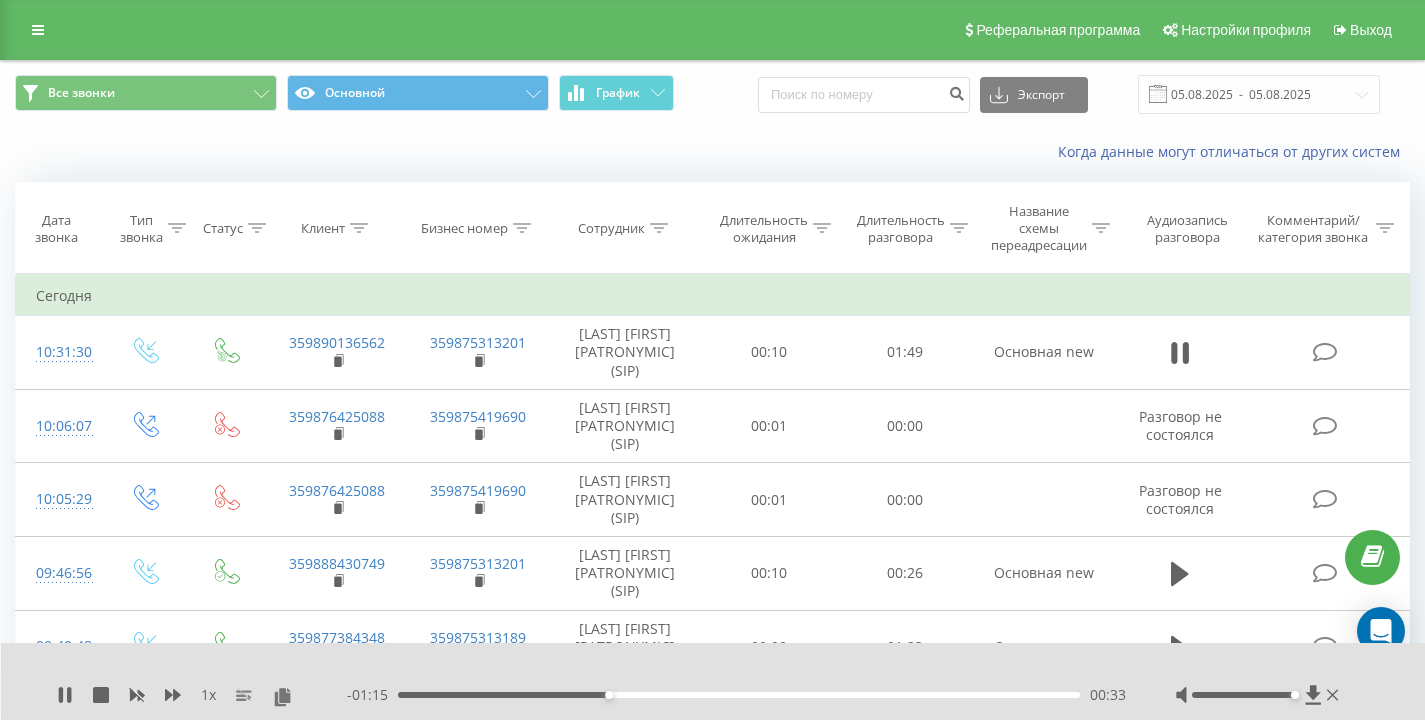 click on "Когда данные могут отличаться от других систем" at bounding box center [712, 152] 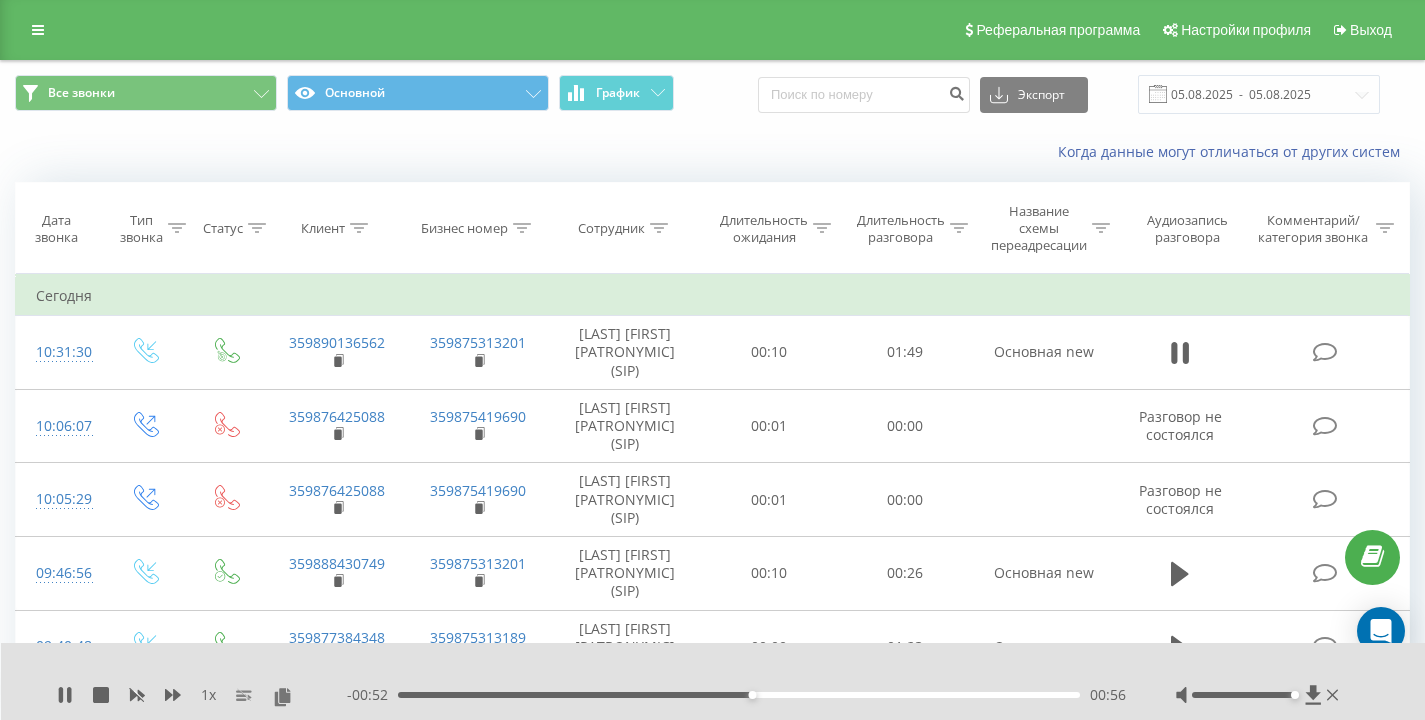 click on "Все звонки Основной График Экспорт .csv .xls .xlsx 05.08.2025  -  05.08.2025" at bounding box center [712, 94] 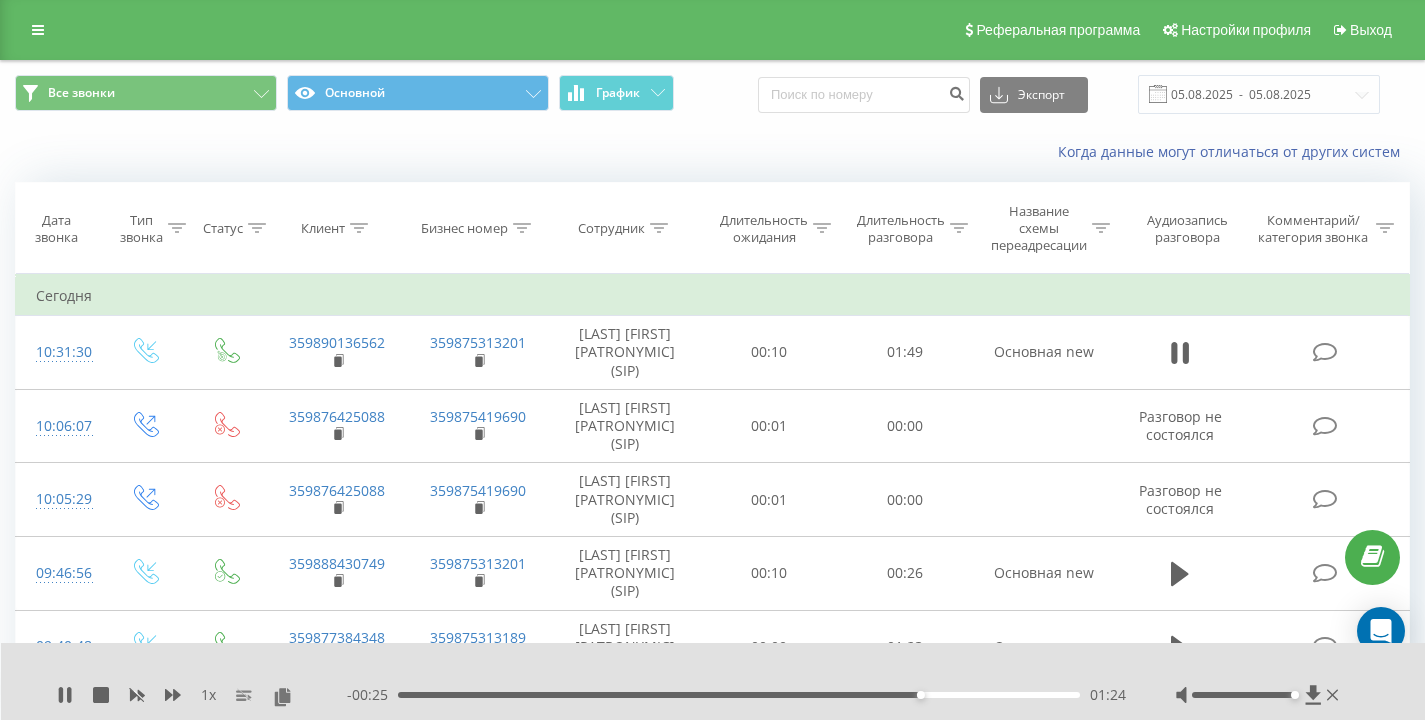 click on "Все звонки Основной График Экспорт .csv .xls .xlsx 05.08.2025  -  05.08.2025" at bounding box center [712, 94] 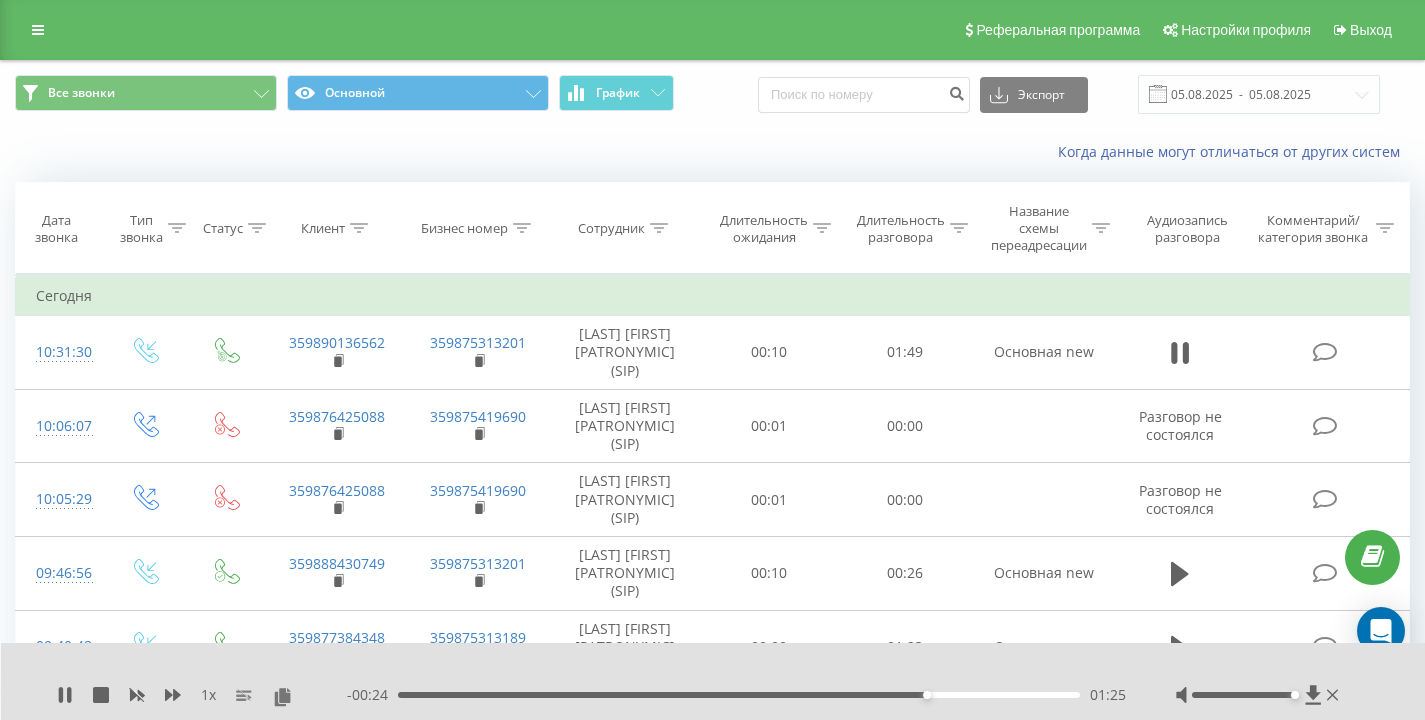 click on "Все звонки Основной График Экспорт .csv .xls .xlsx 05.08.2025  -  05.08.2025" at bounding box center [712, 94] 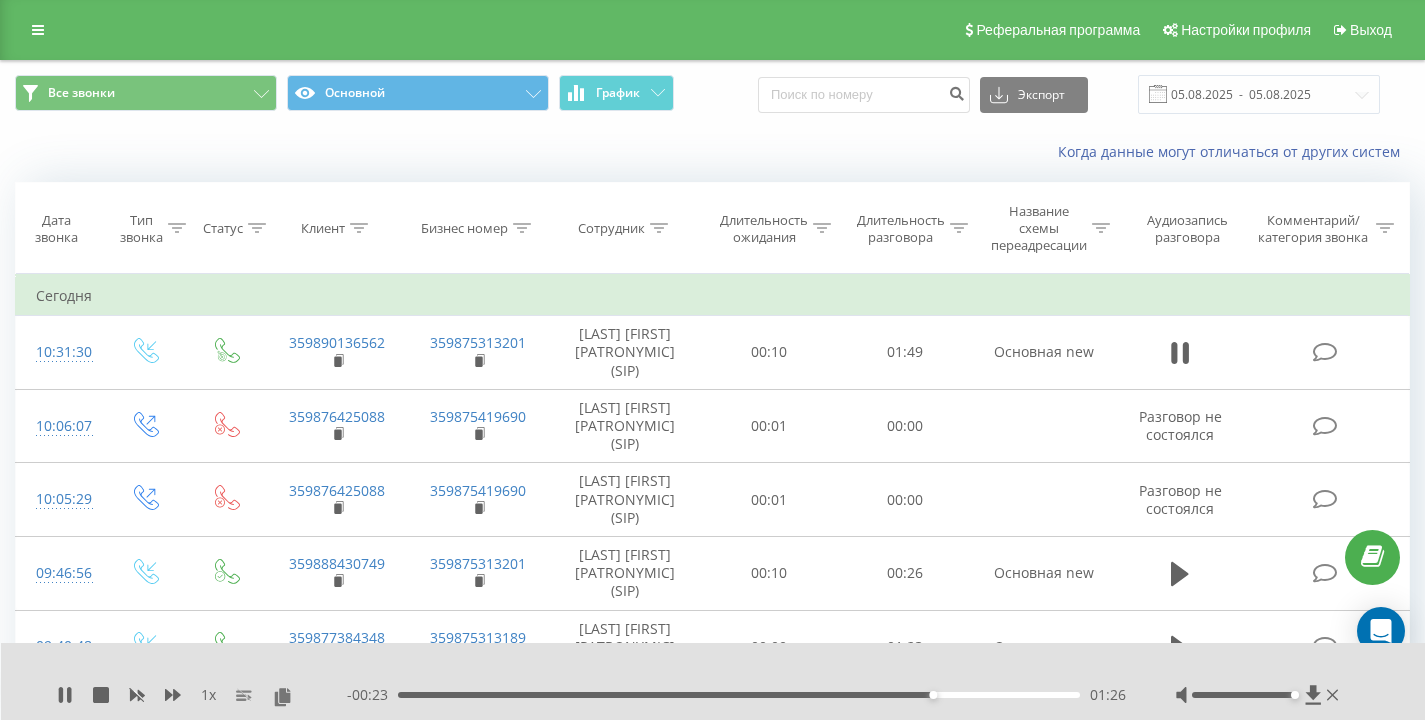 click on "Все звонки Основной График Экспорт .csv .xls .xlsx 05.08.2025  -  05.08.2025" at bounding box center (712, 94) 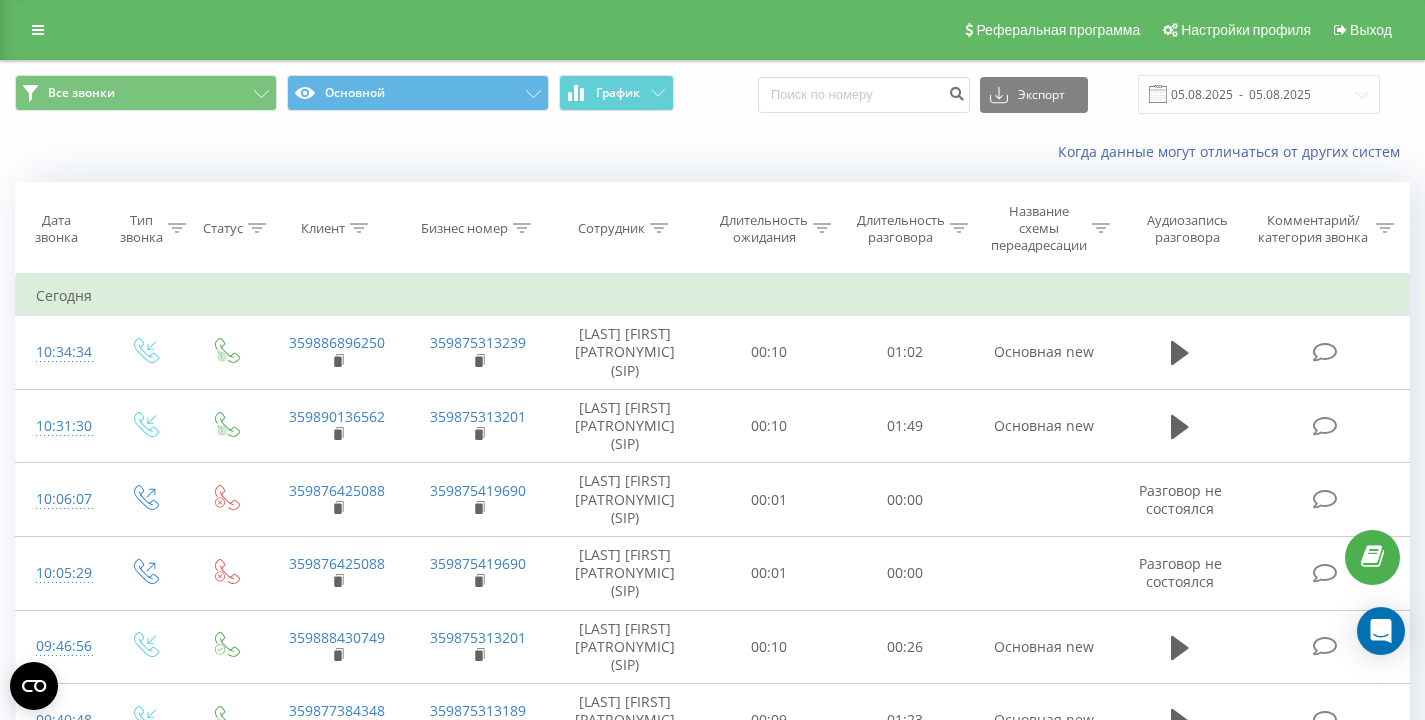 scroll, scrollTop: 0, scrollLeft: 0, axis: both 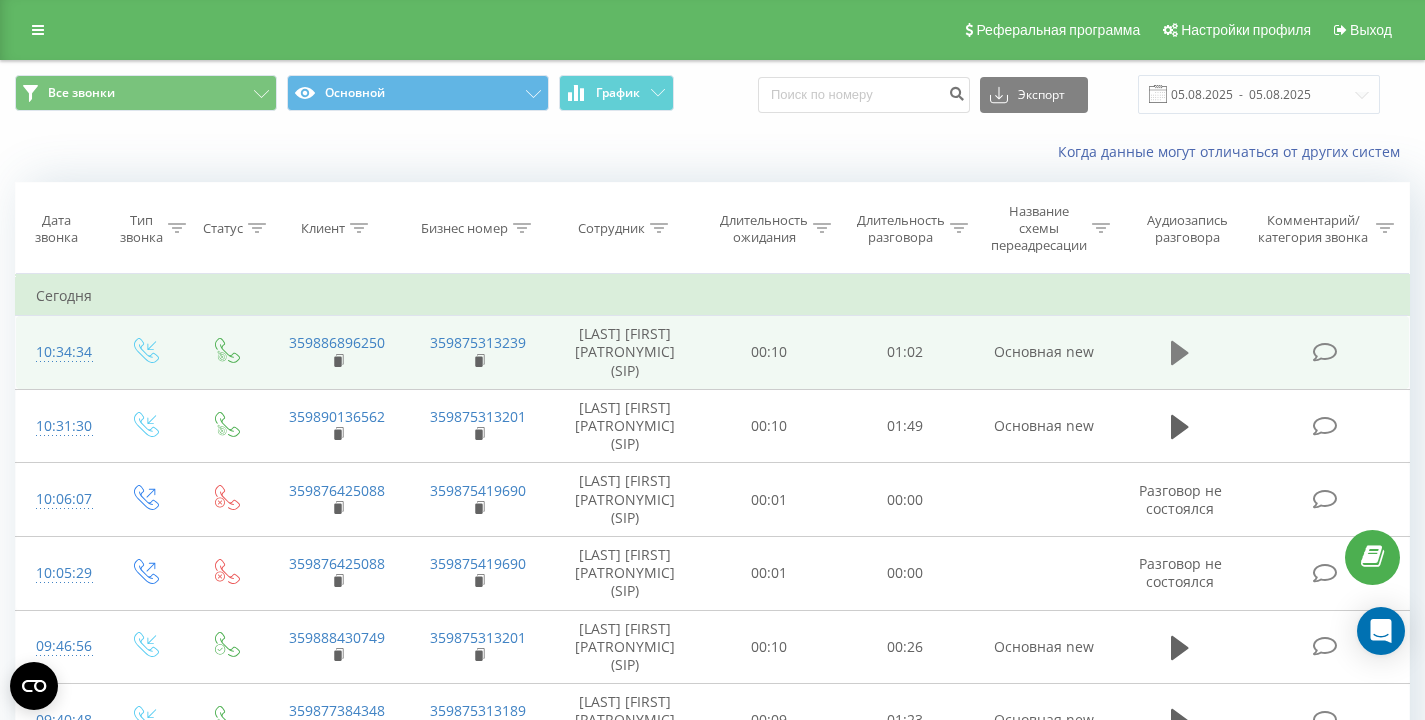 click 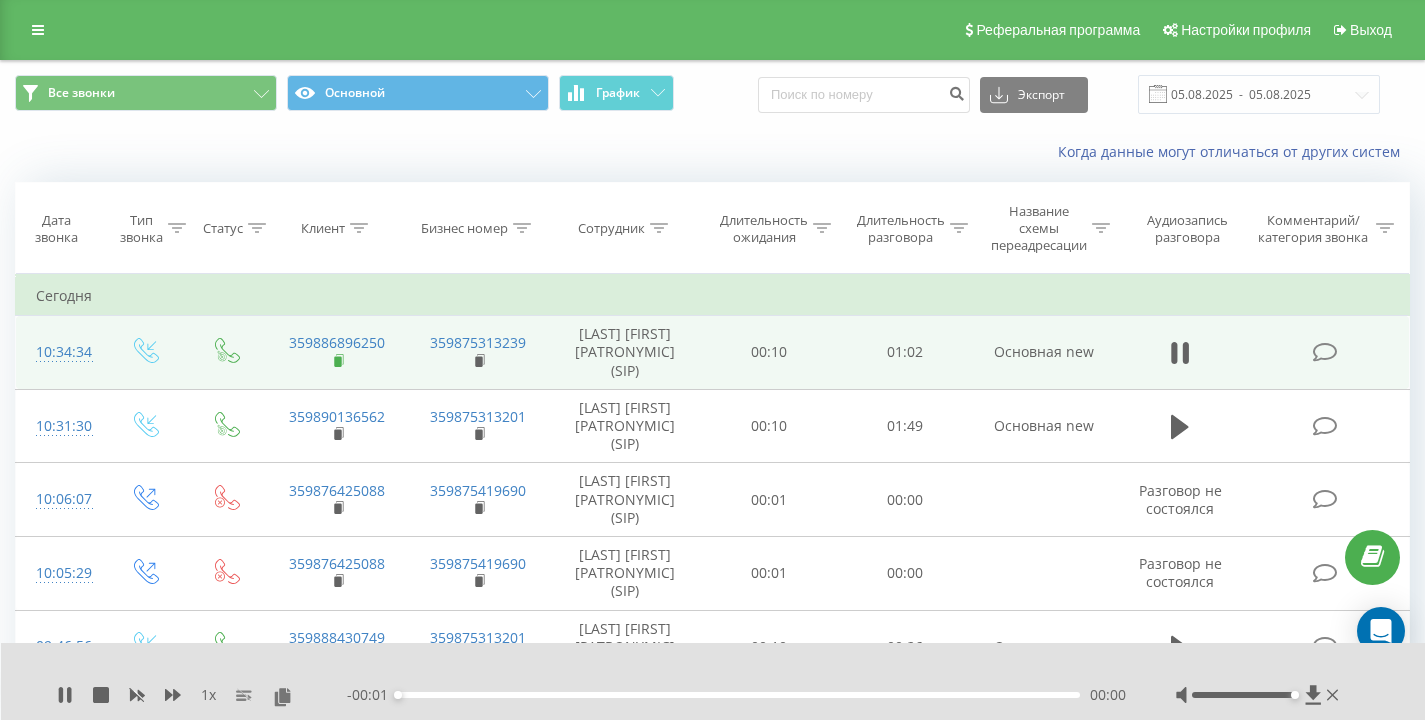 click 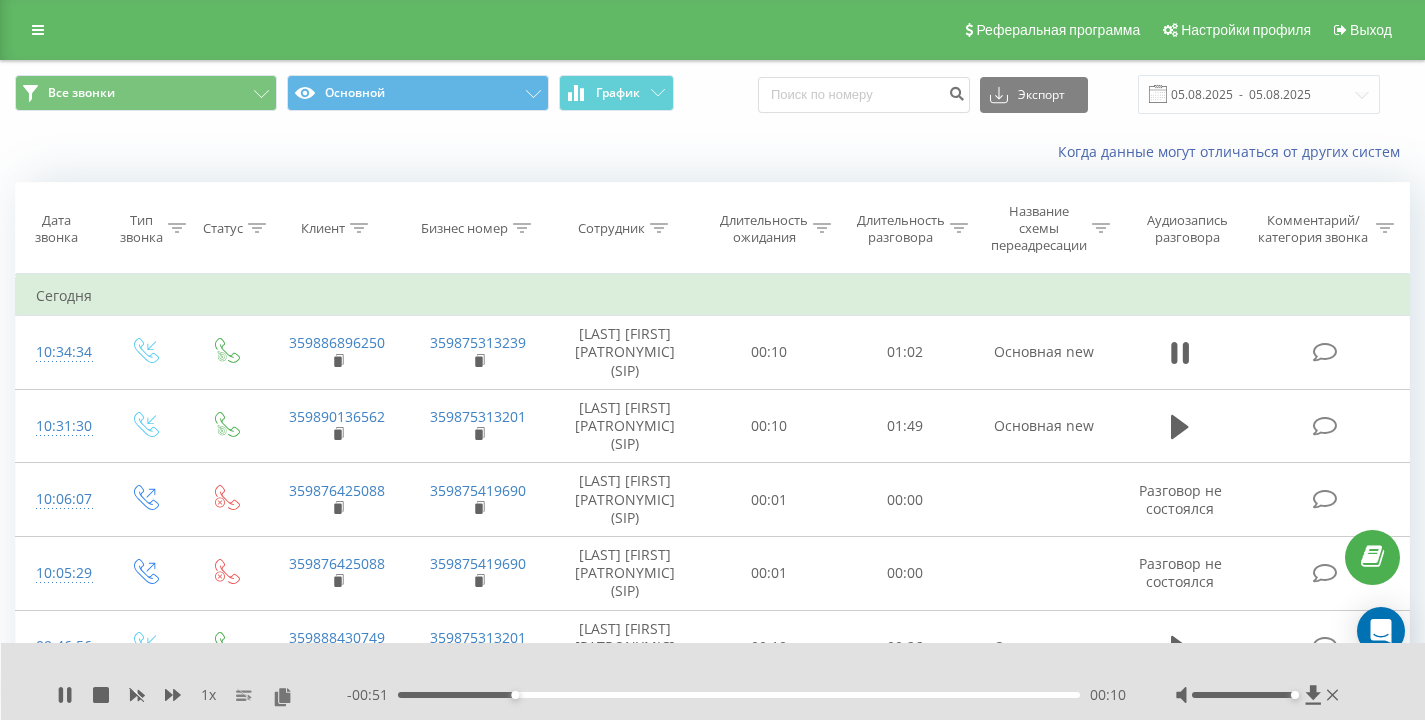 click on "Когда данные могут отличаться от других систем" at bounding box center (712, 152) 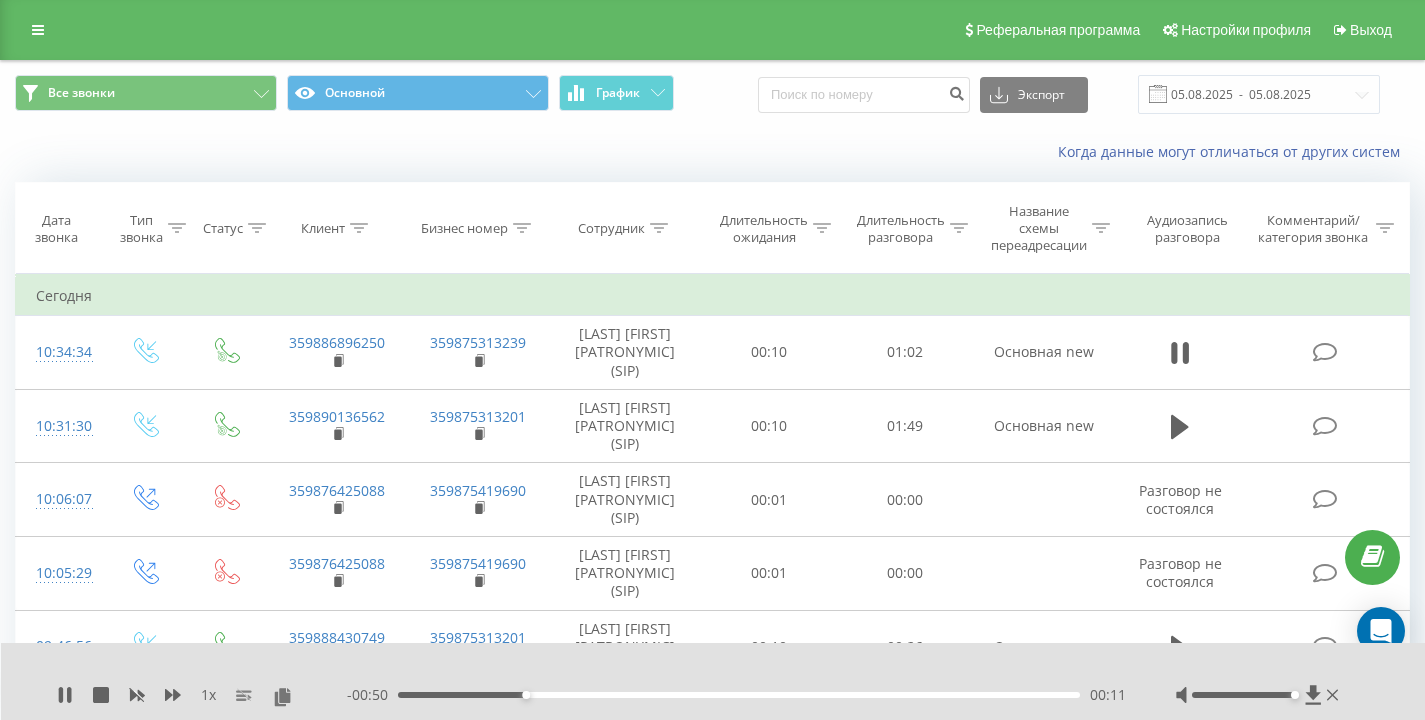 click on "Когда данные могут отличаться от других систем" at bounding box center [712, 152] 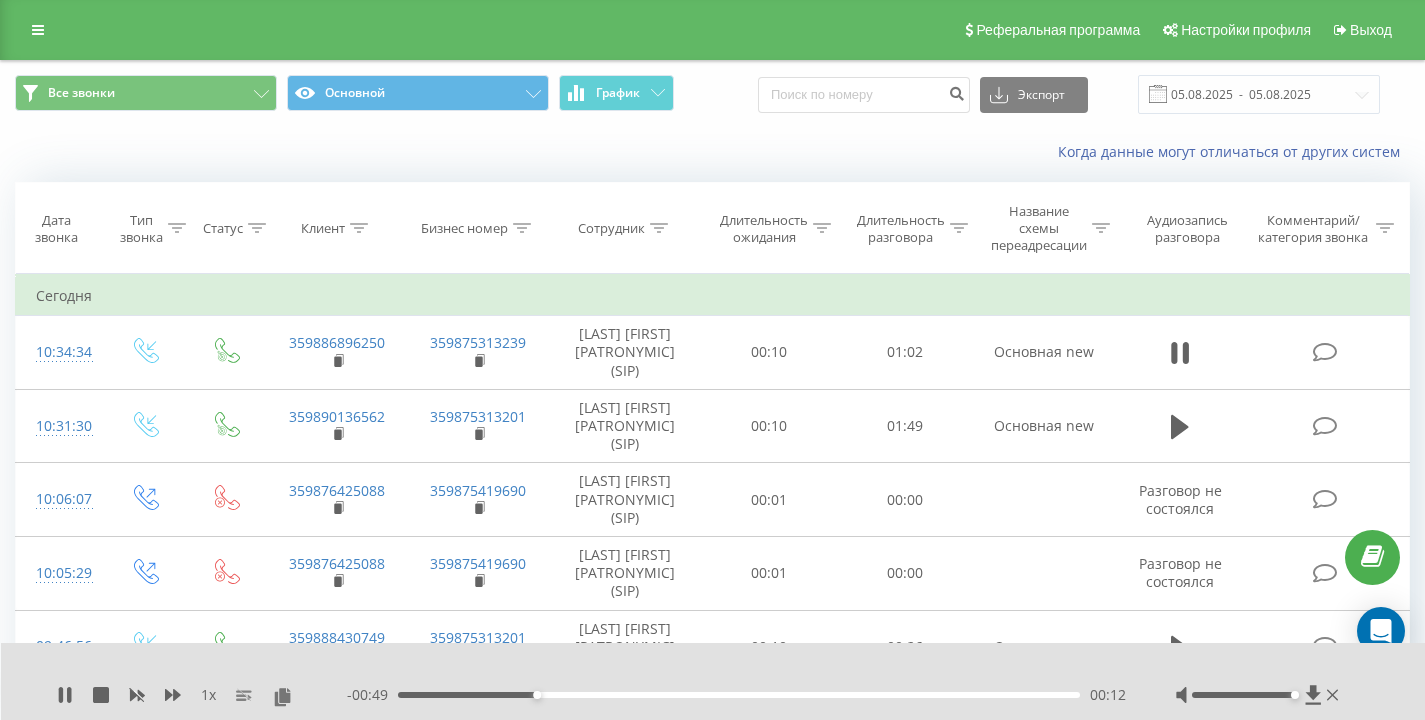 click on "Когда данные могут отличаться от других систем" at bounding box center [712, 152] 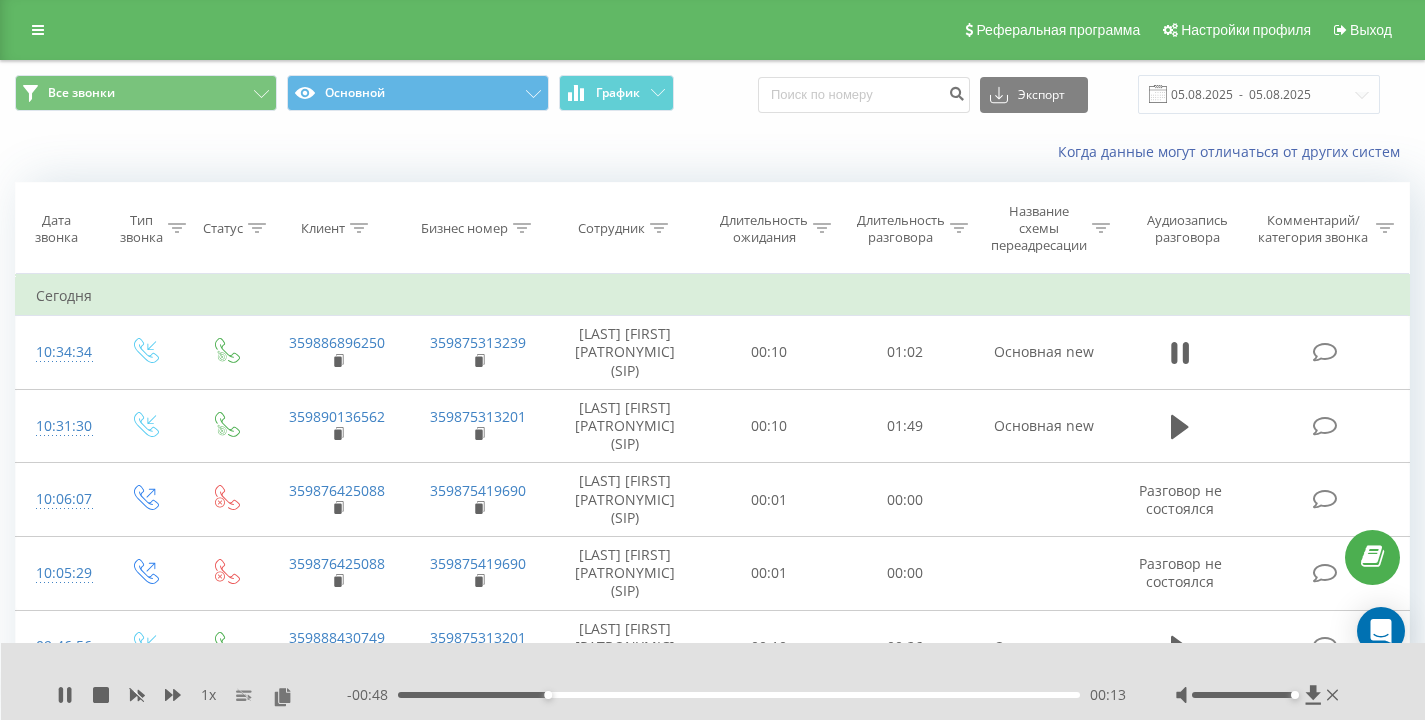 click on "Когда данные могут отличаться от других систем" at bounding box center (712, 152) 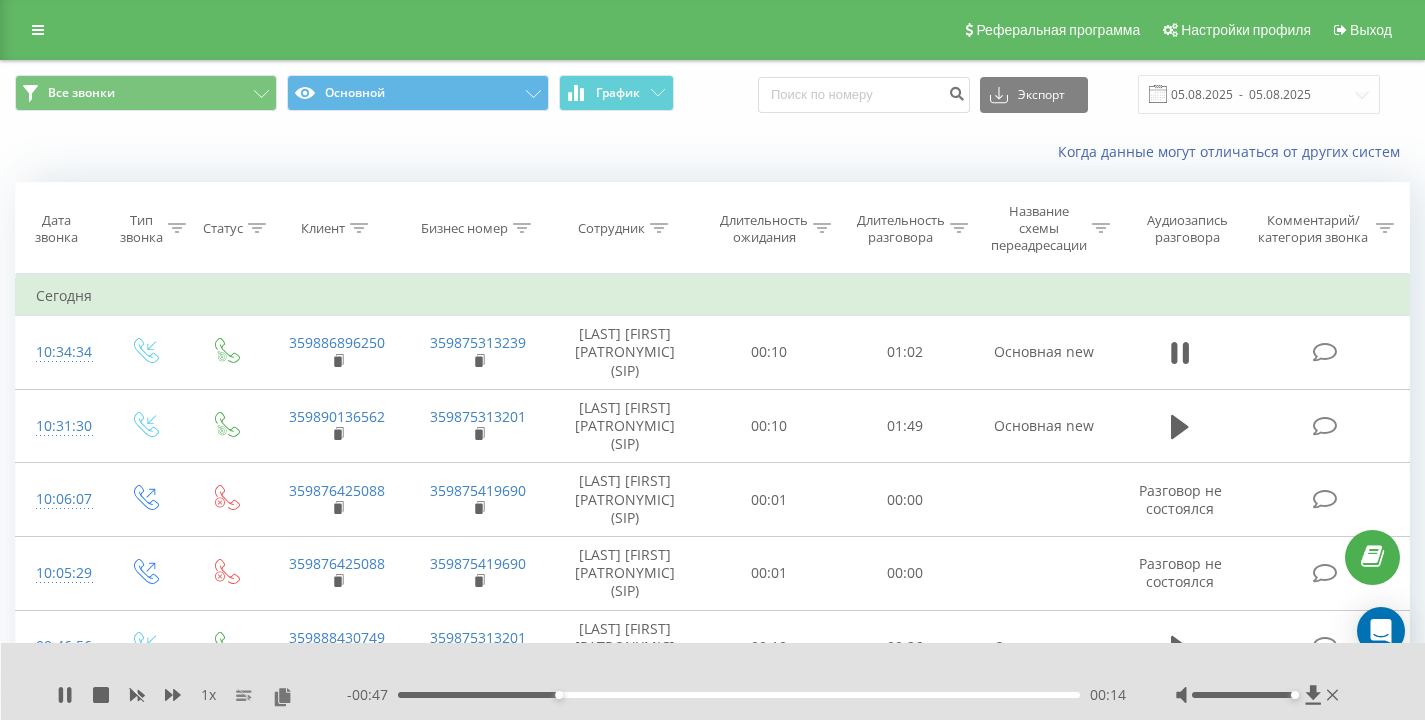 click on "Когда данные могут отличаться от других систем" at bounding box center (712, 152) 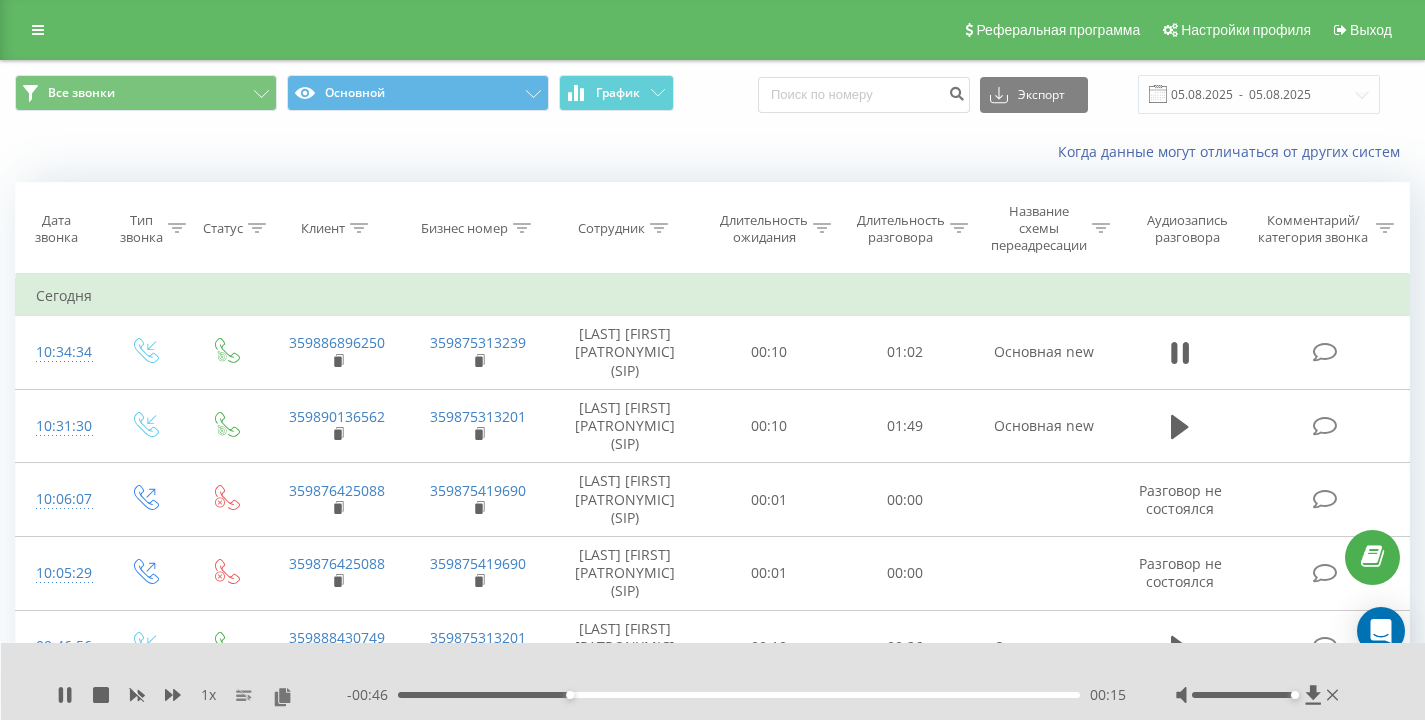 click on "Когда данные могут отличаться от других систем" at bounding box center [712, 152] 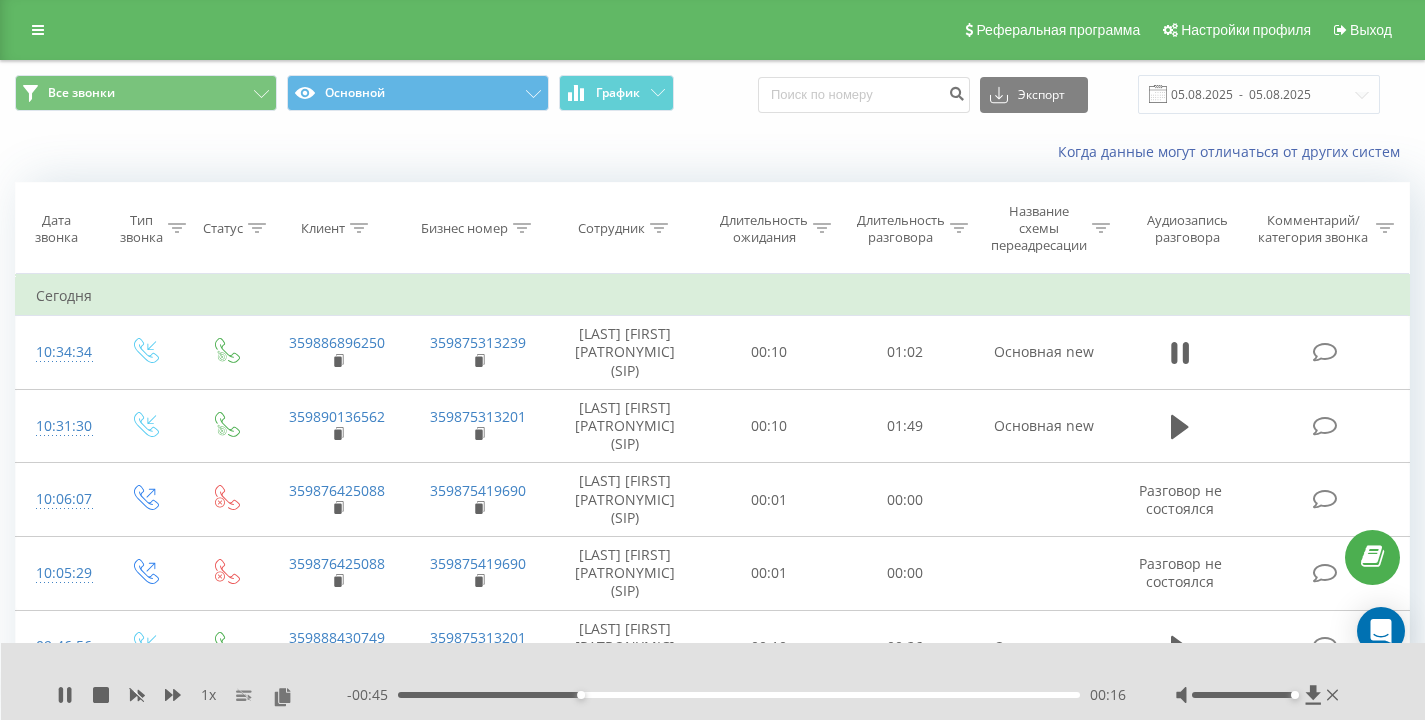 click on "Когда данные могут отличаться от других систем" at bounding box center (712, 152) 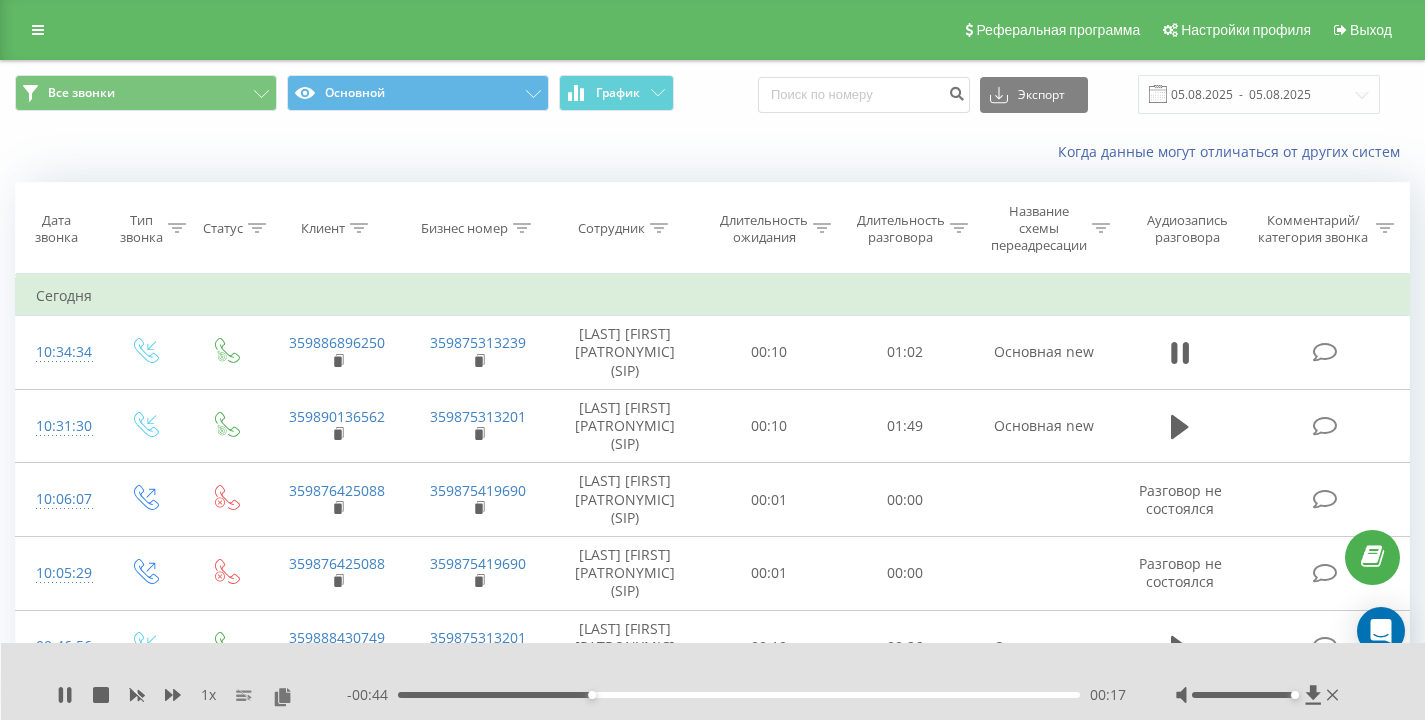 click on "Когда данные могут отличаться от других систем" at bounding box center [712, 152] 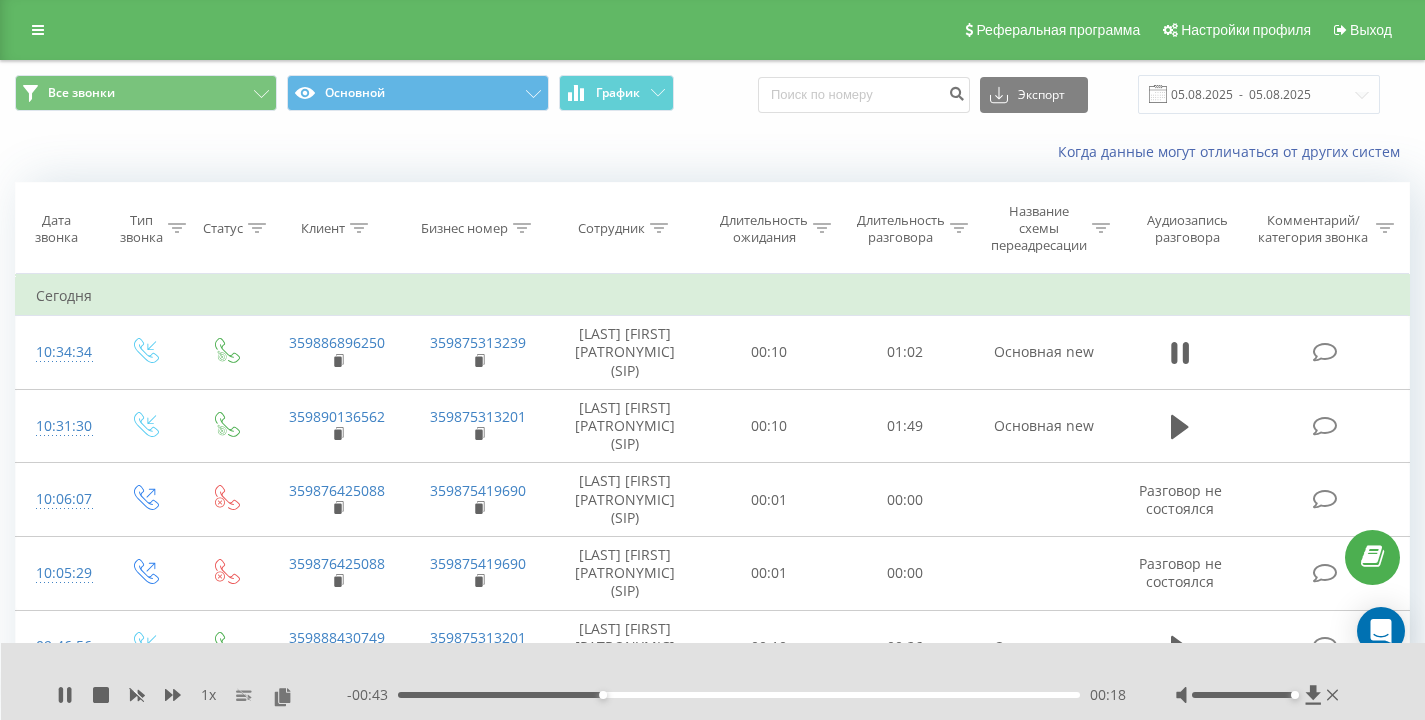 click on "Когда данные могут отличаться от других систем" at bounding box center (712, 152) 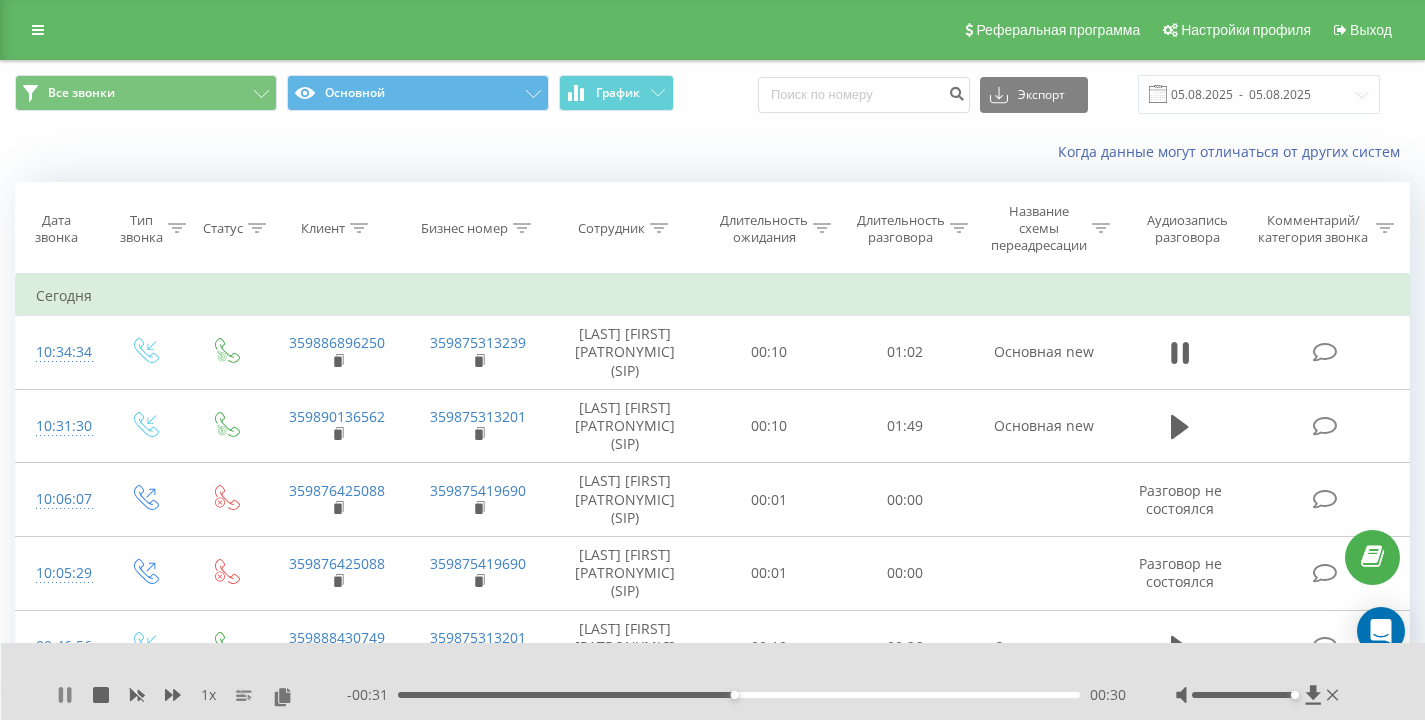 click 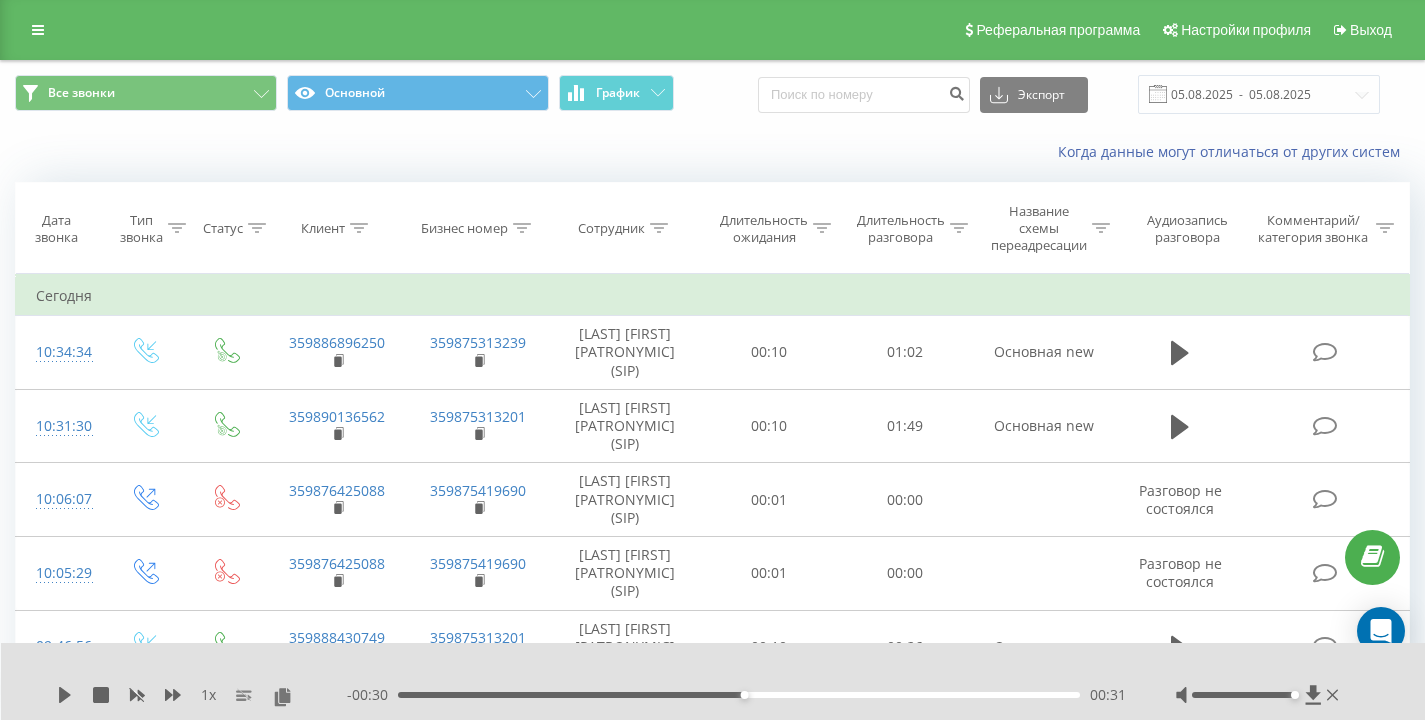 click on "Когда данные могут отличаться от других систем" at bounding box center [712, 152] 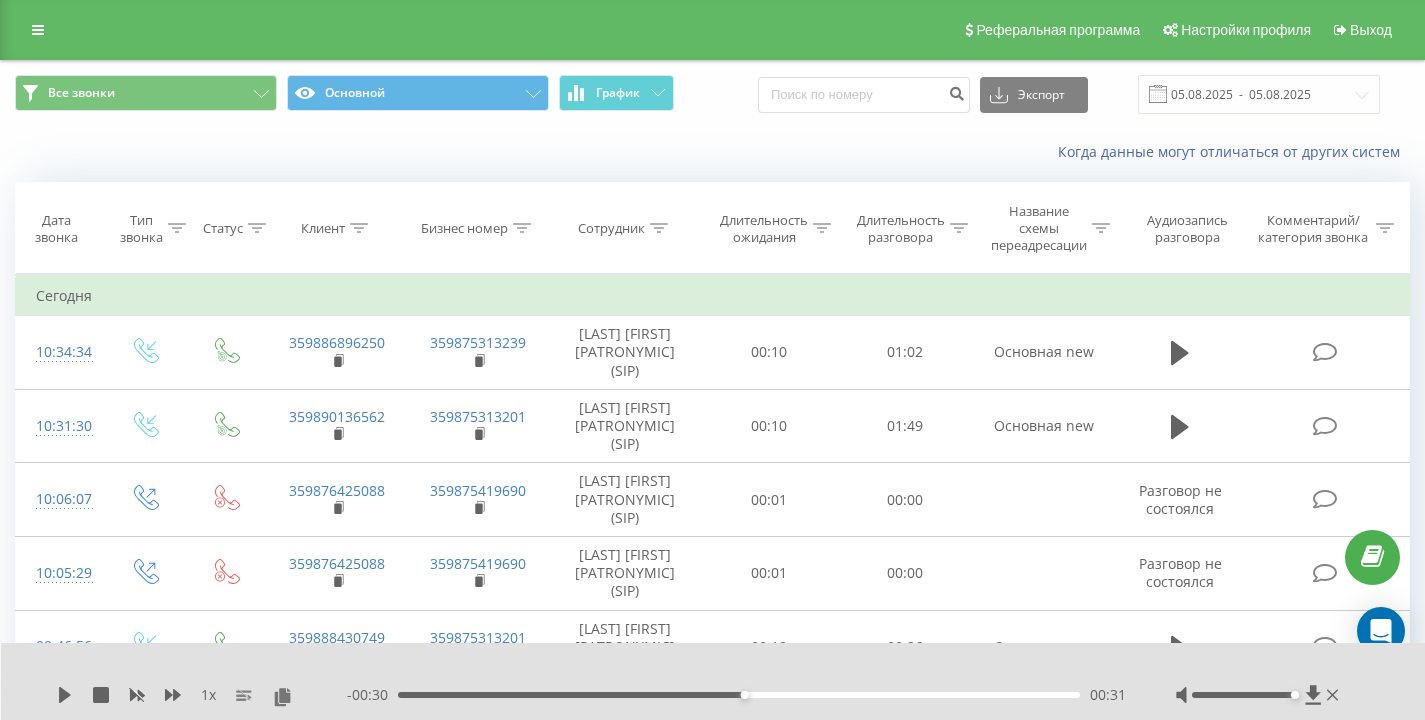 click on "Когда данные могут отличаться от других систем" at bounding box center [712, 152] 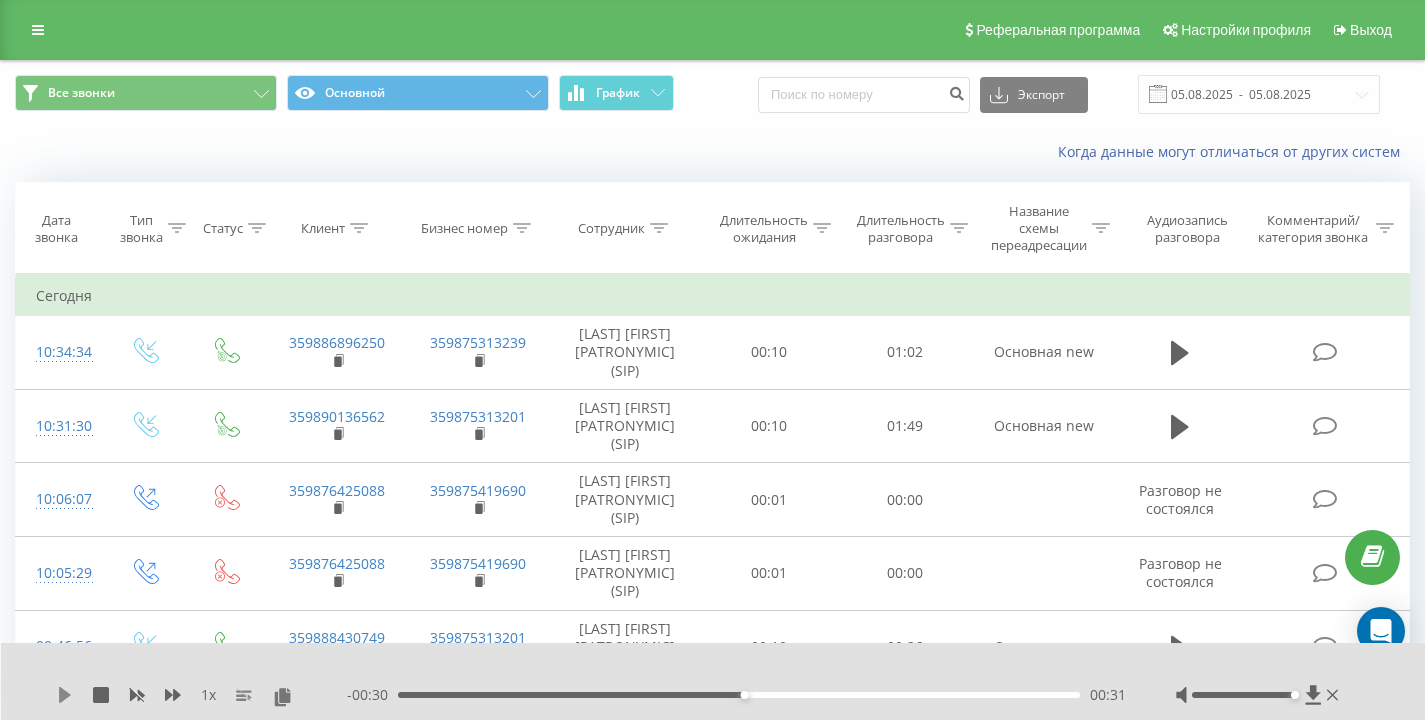 click 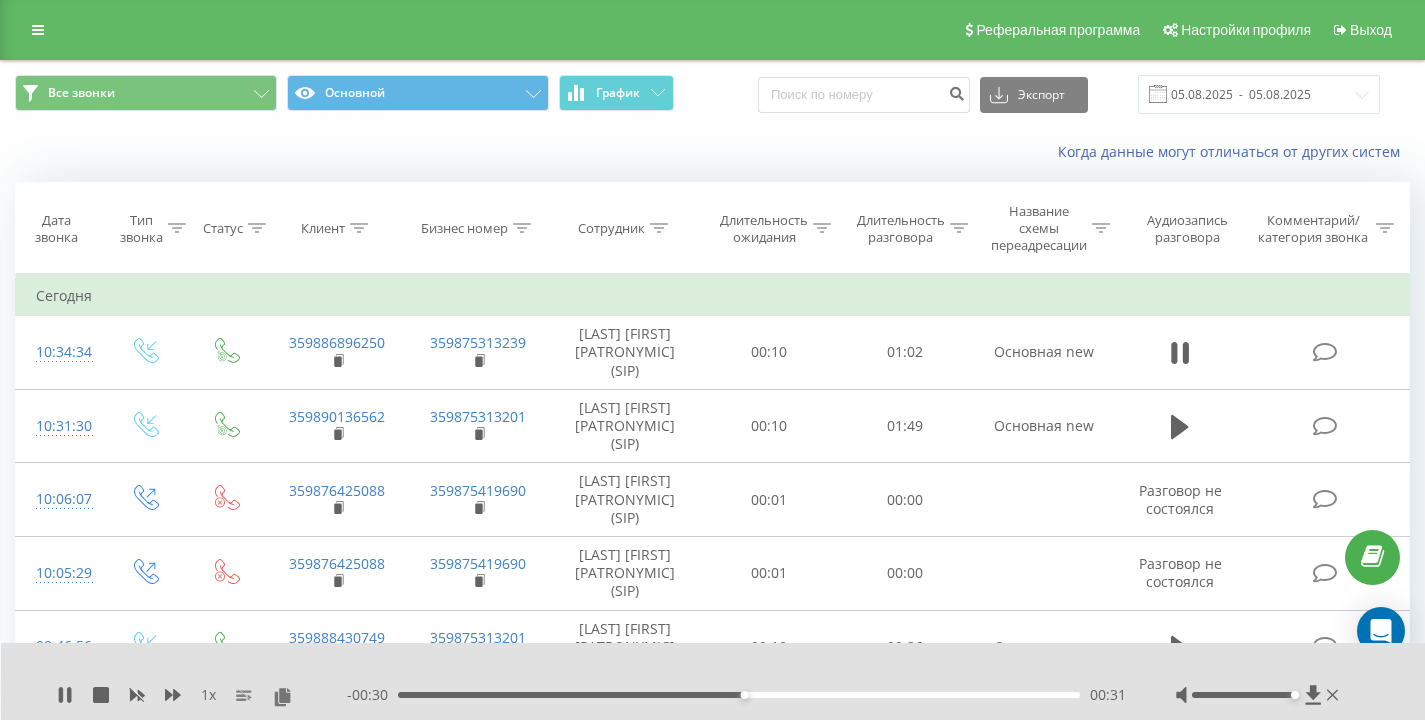click on "Когда данные могут отличаться от других систем" at bounding box center (712, 152) 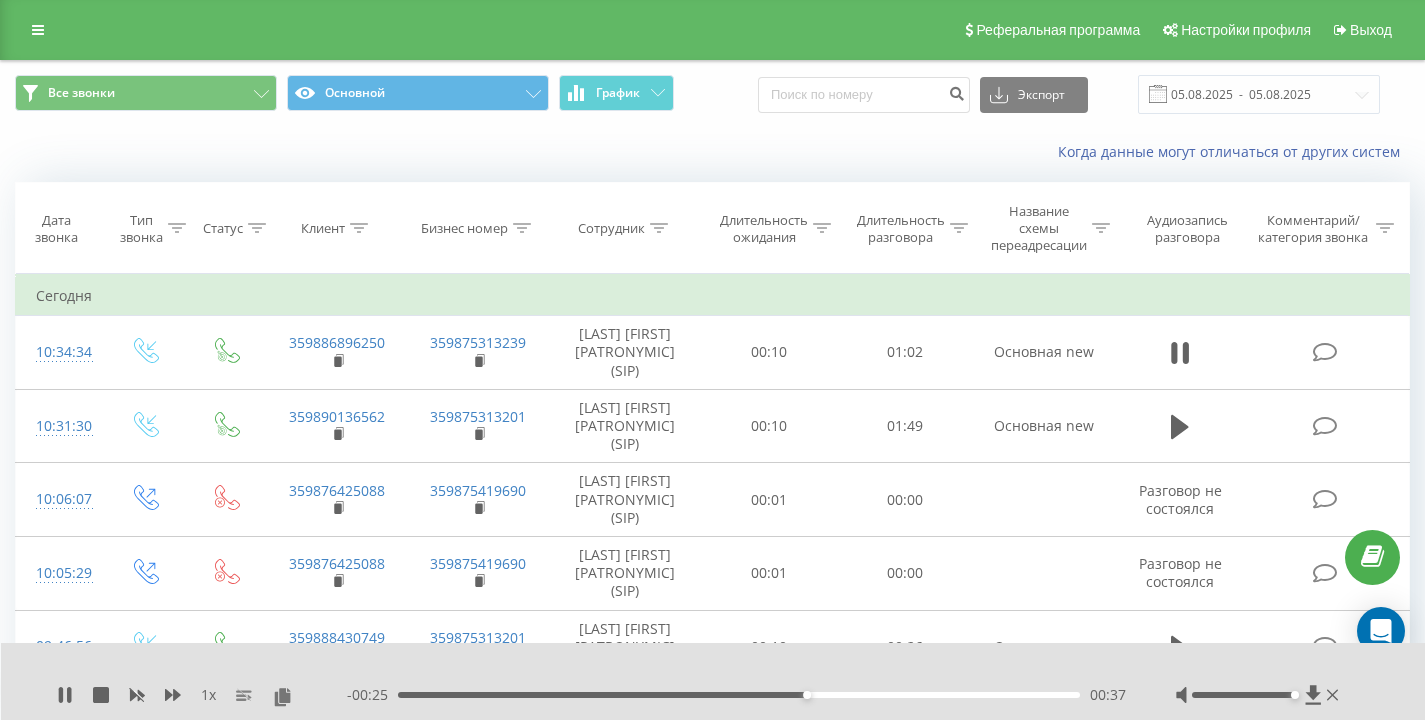 click on "Когда данные могут отличаться от других систем" at bounding box center (712, 152) 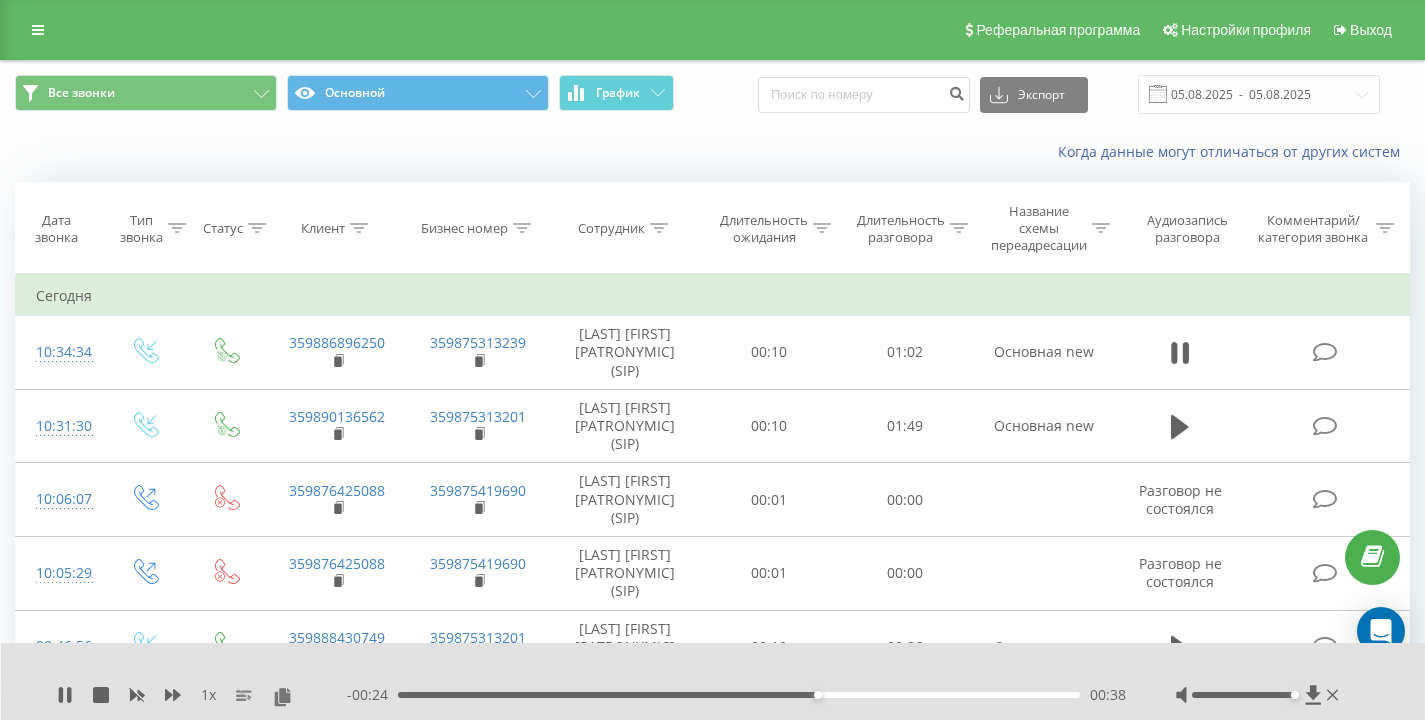 click on "Когда данные могут отличаться от других систем" at bounding box center (712, 152) 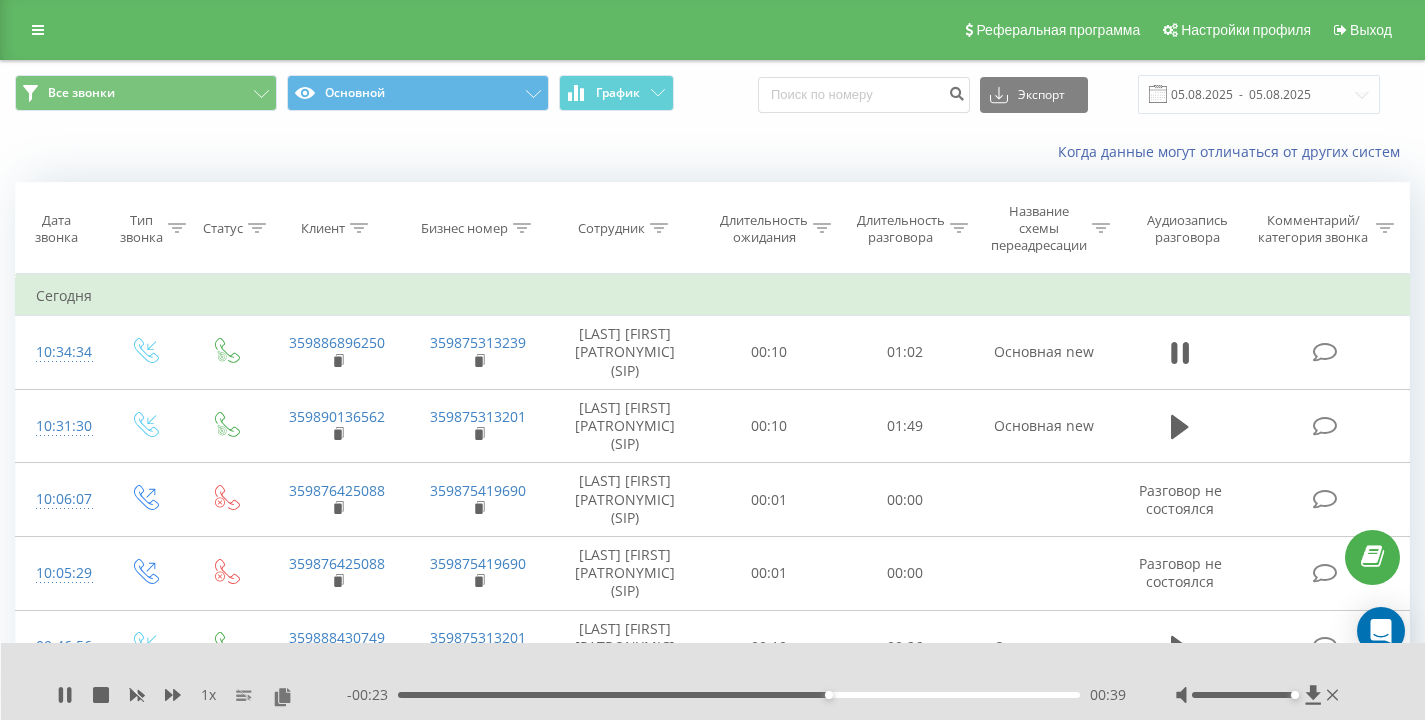 click on "Когда данные могут отличаться от других систем" at bounding box center [712, 152] 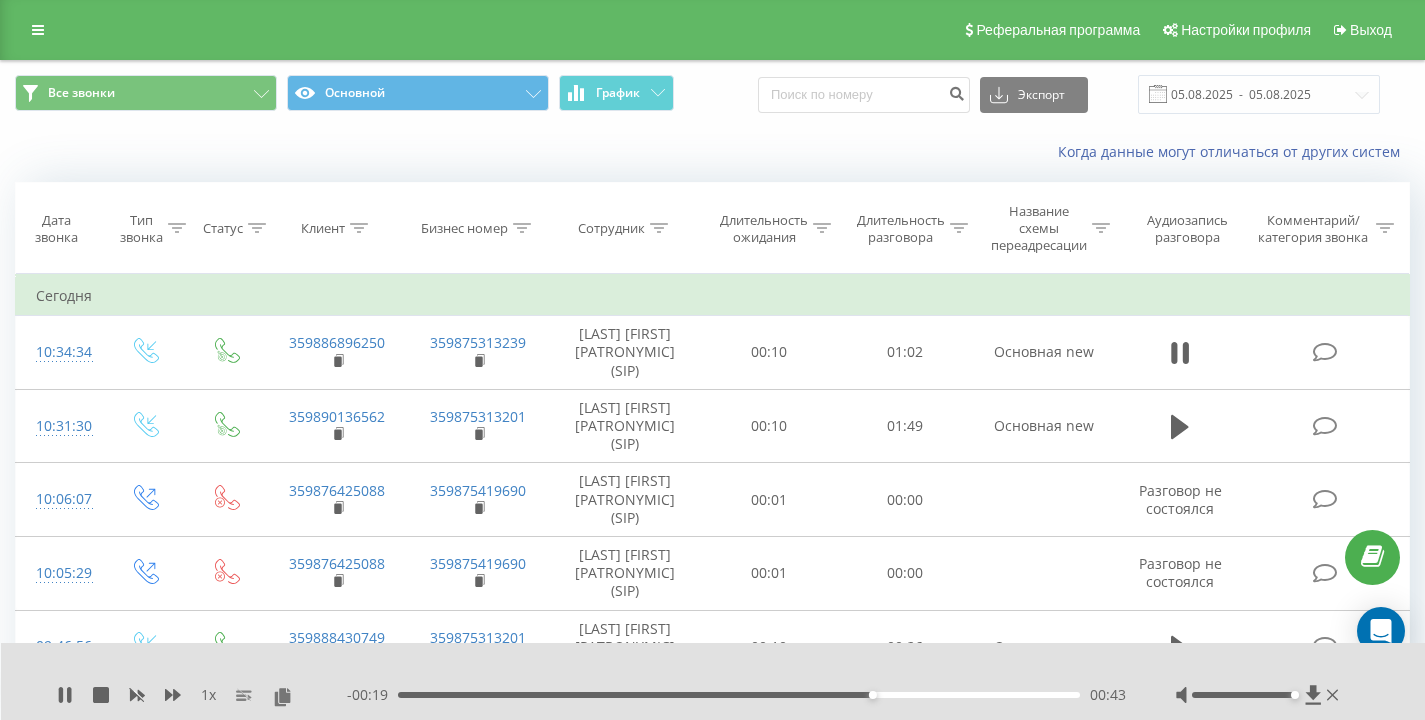 click on "Все звонки Основной График Экспорт .csv .xls .xlsx 05.08.2025  -  05.08.2025" at bounding box center [712, 94] 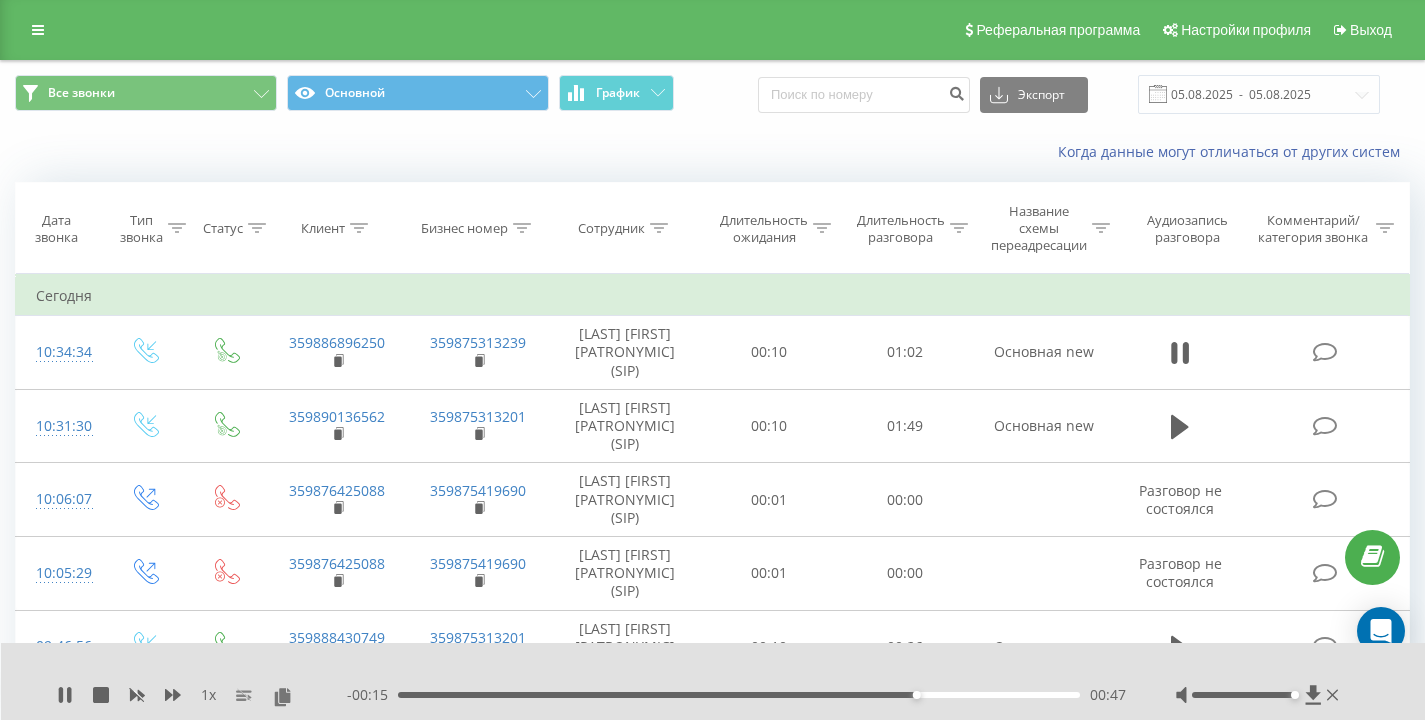 click on "Когда данные могут отличаться от других систем" at bounding box center (712, 152) 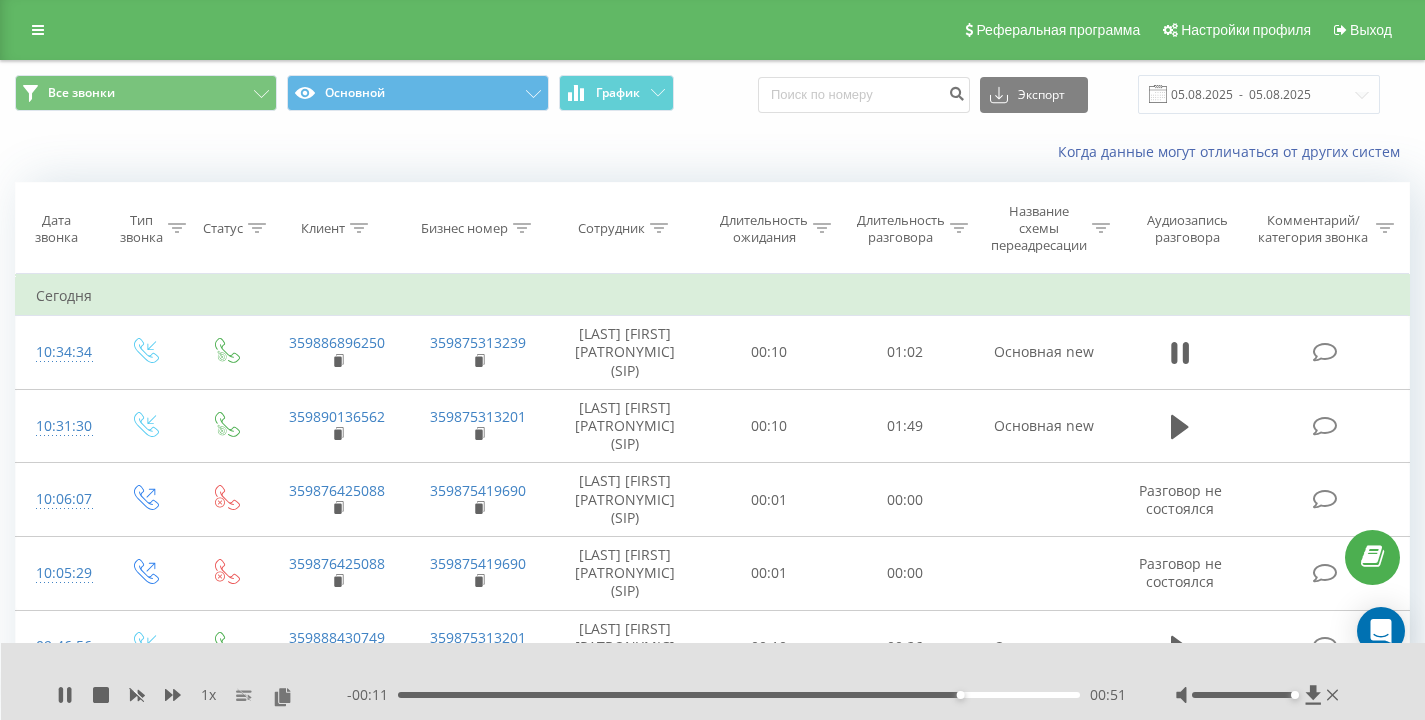 click on "Когда данные могут отличаться от других систем" at bounding box center [712, 152] 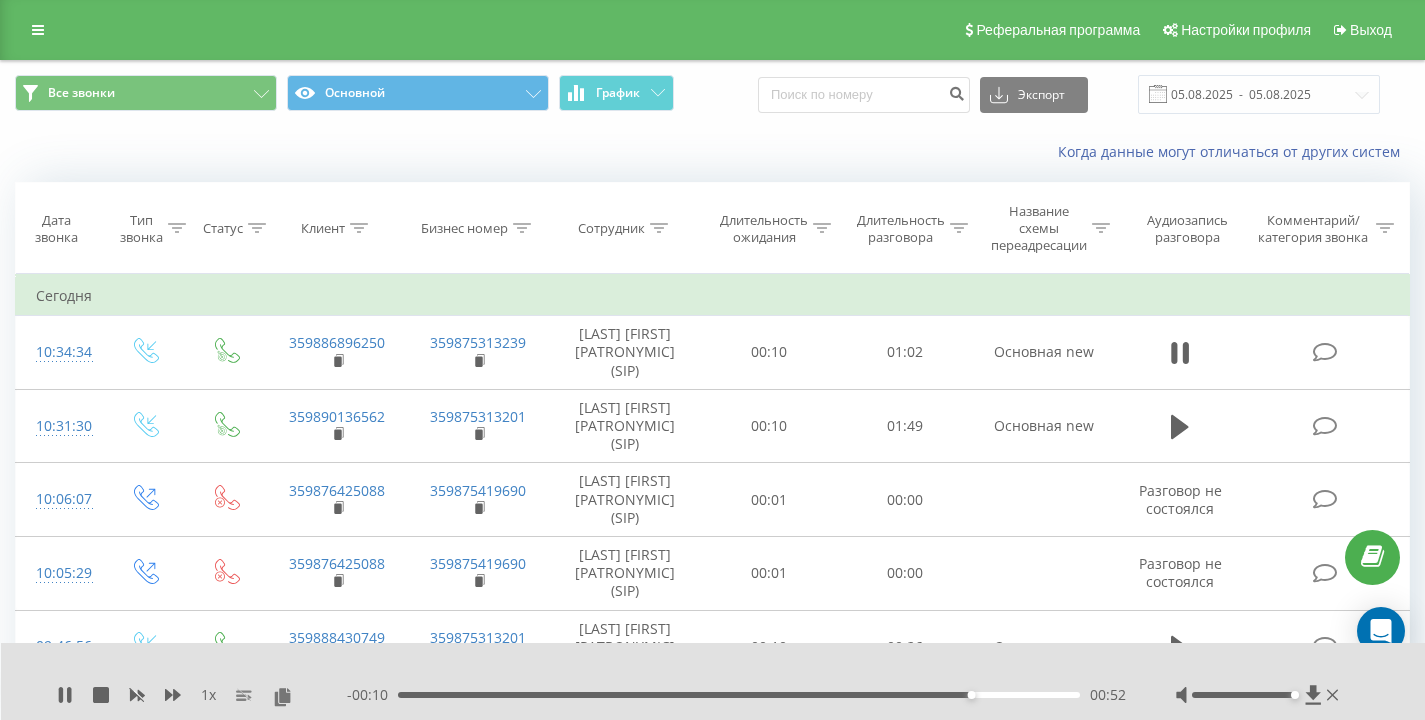 click on "Когда данные могут отличаться от других систем" at bounding box center [712, 152] 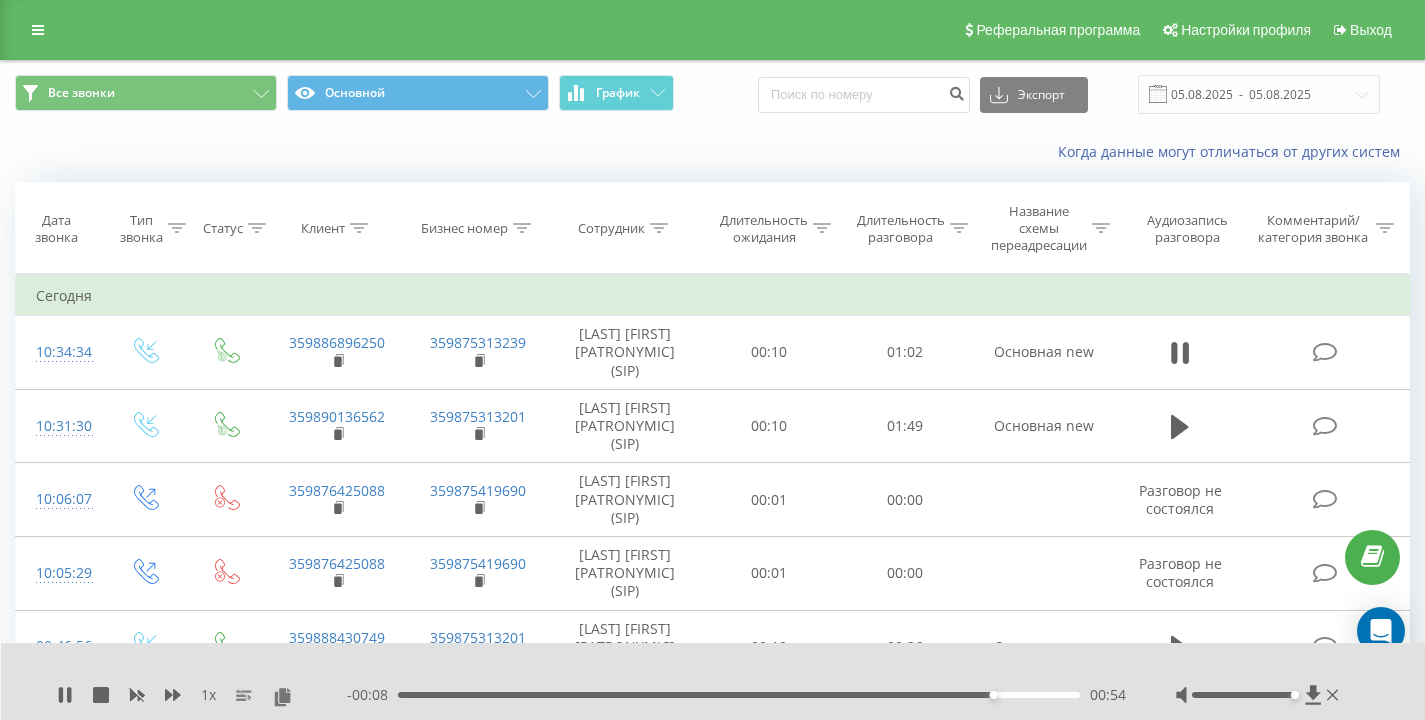 click on "Когда данные могут отличаться от других систем" at bounding box center (712, 152) 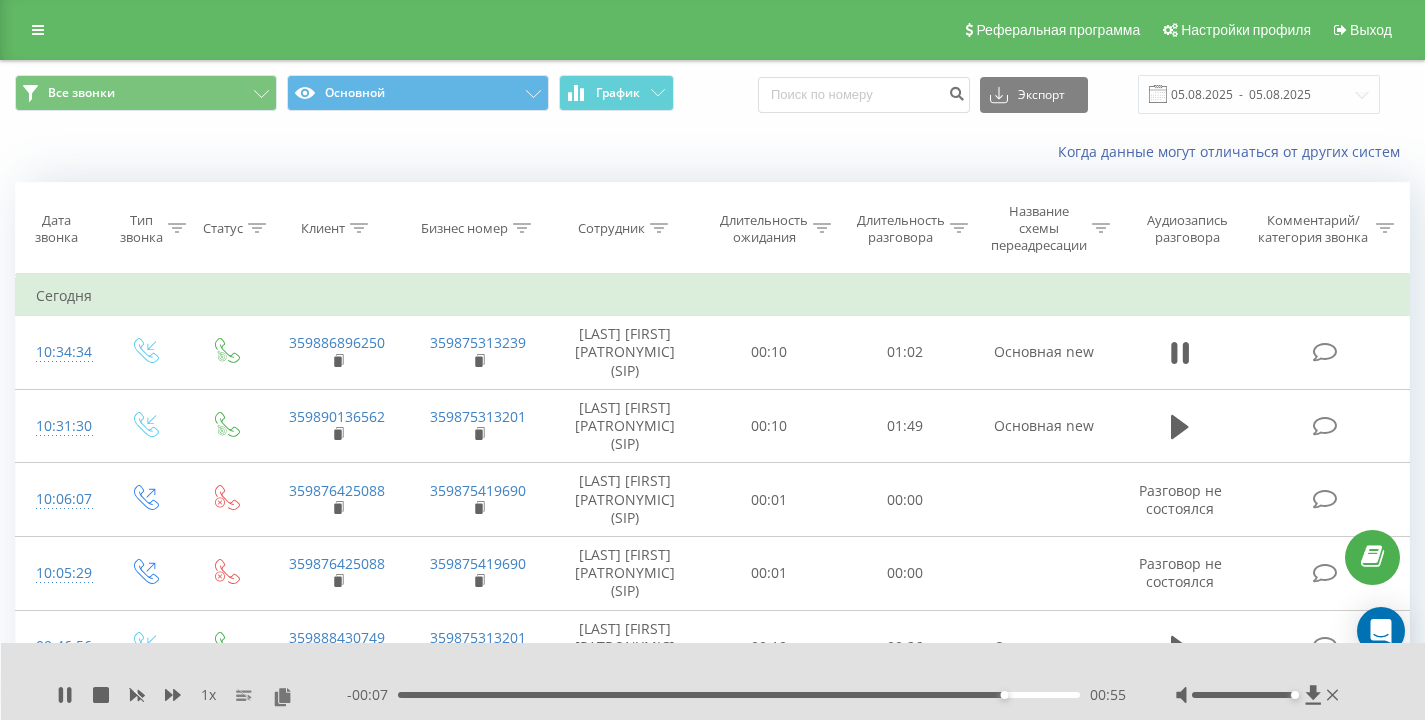 click on "Все звонки Основной График Экспорт .csv .xls .xlsx 05.08.2025  -  05.08.2025" at bounding box center [712, 94] 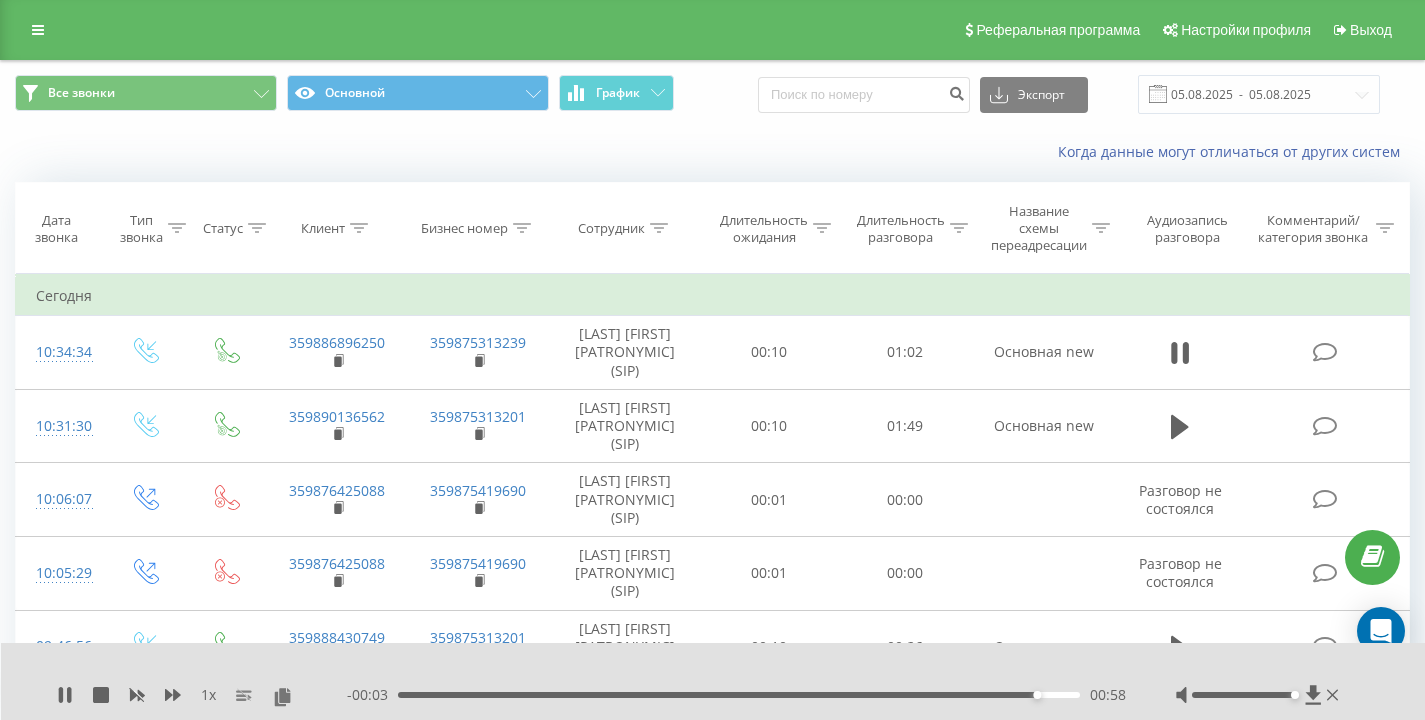 click on "Когда данные могут отличаться от других систем" at bounding box center [712, 152] 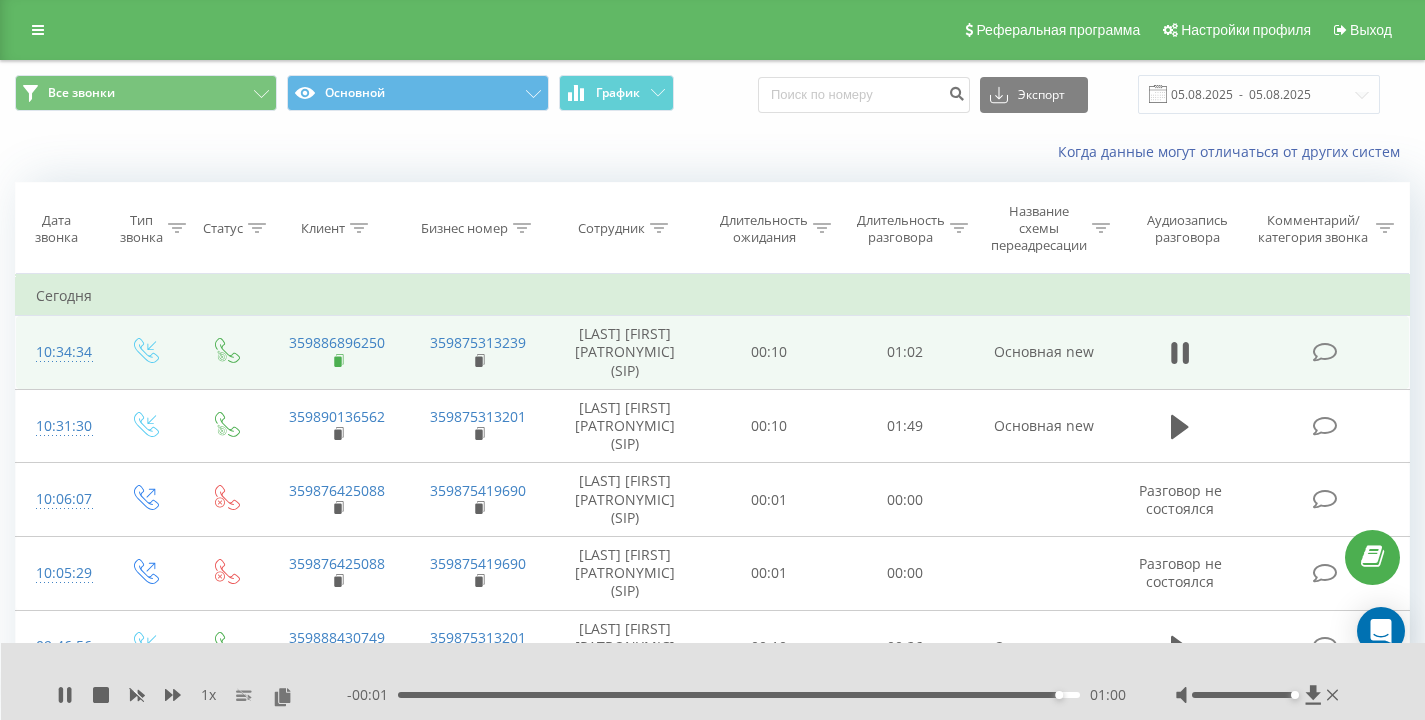 click 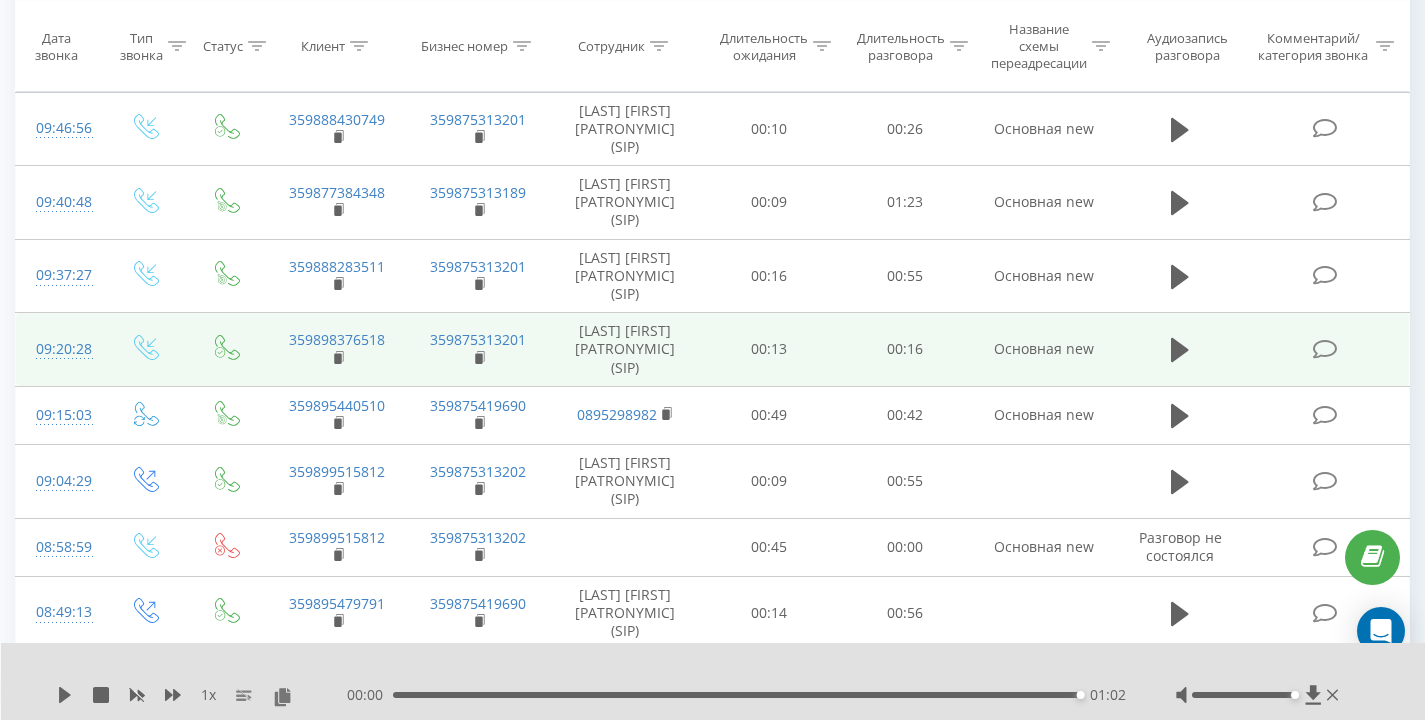 scroll, scrollTop: 520, scrollLeft: 0, axis: vertical 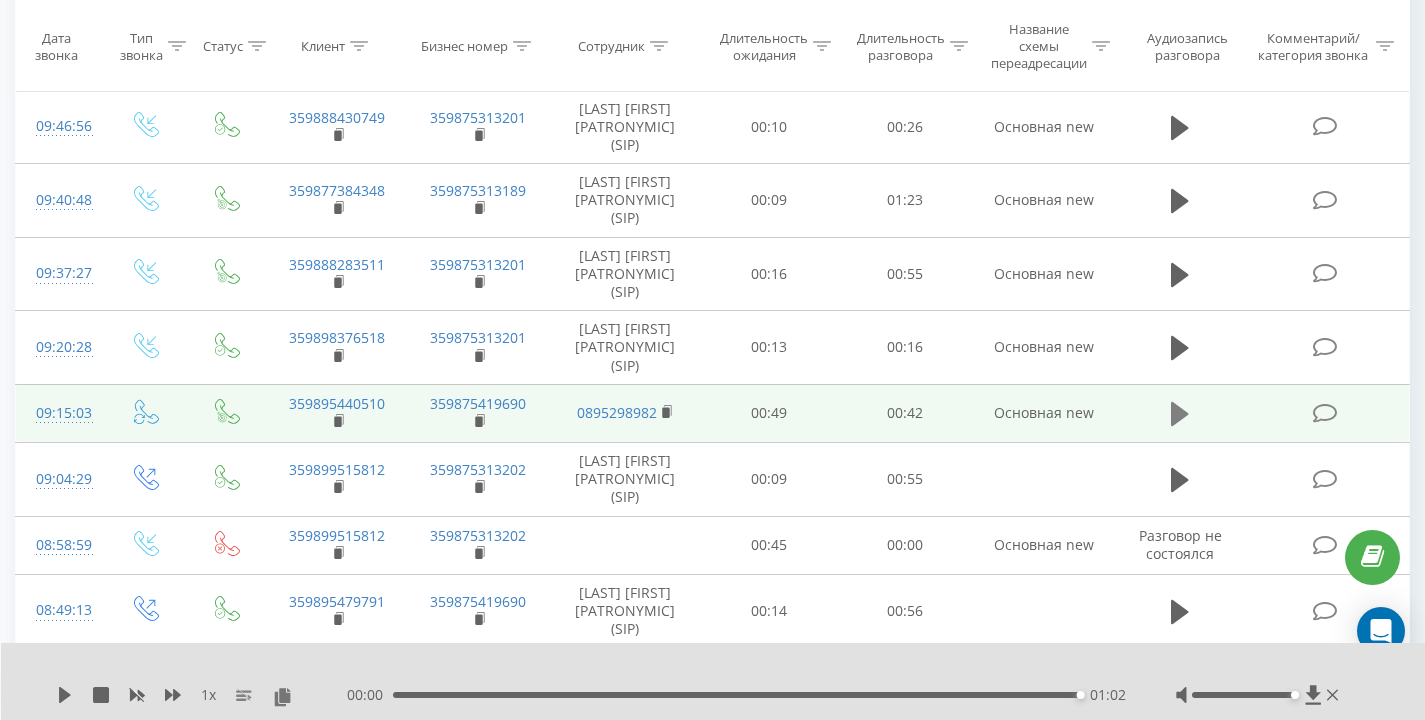 click 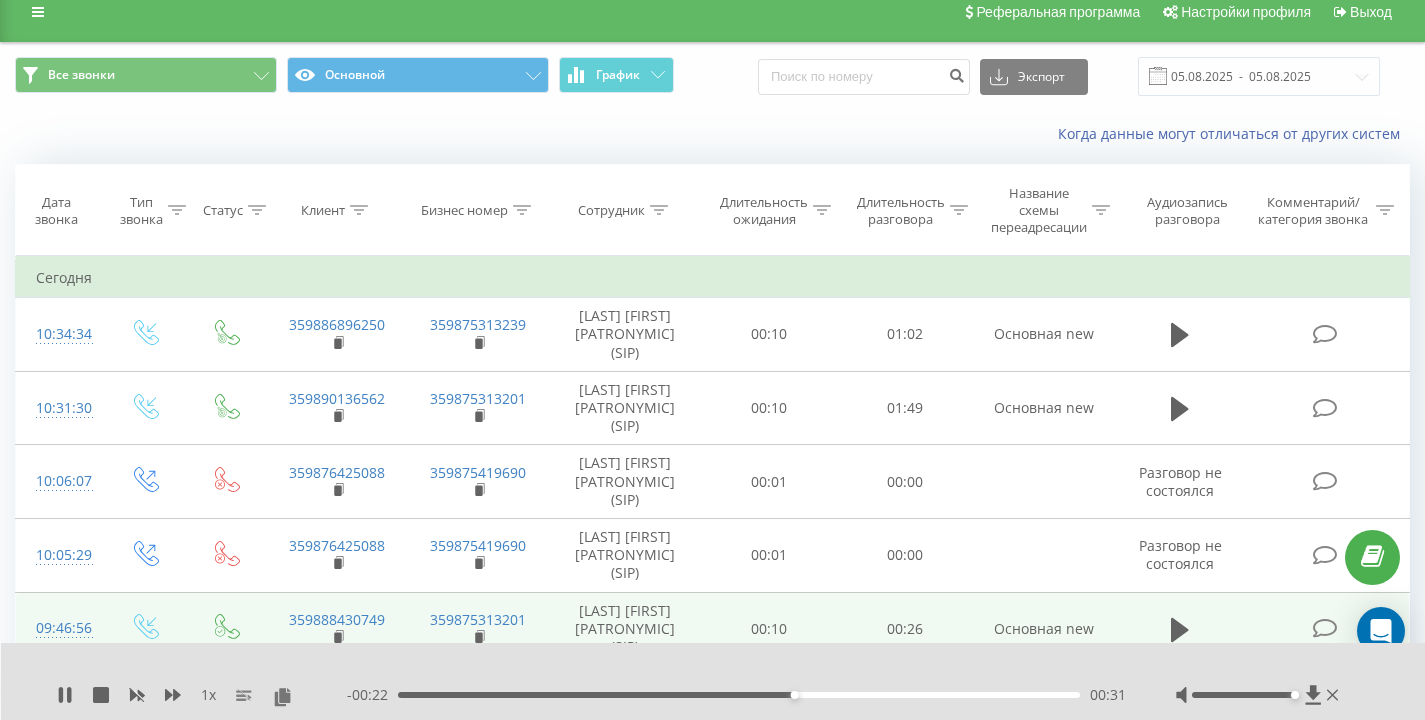 scroll, scrollTop: 0, scrollLeft: 0, axis: both 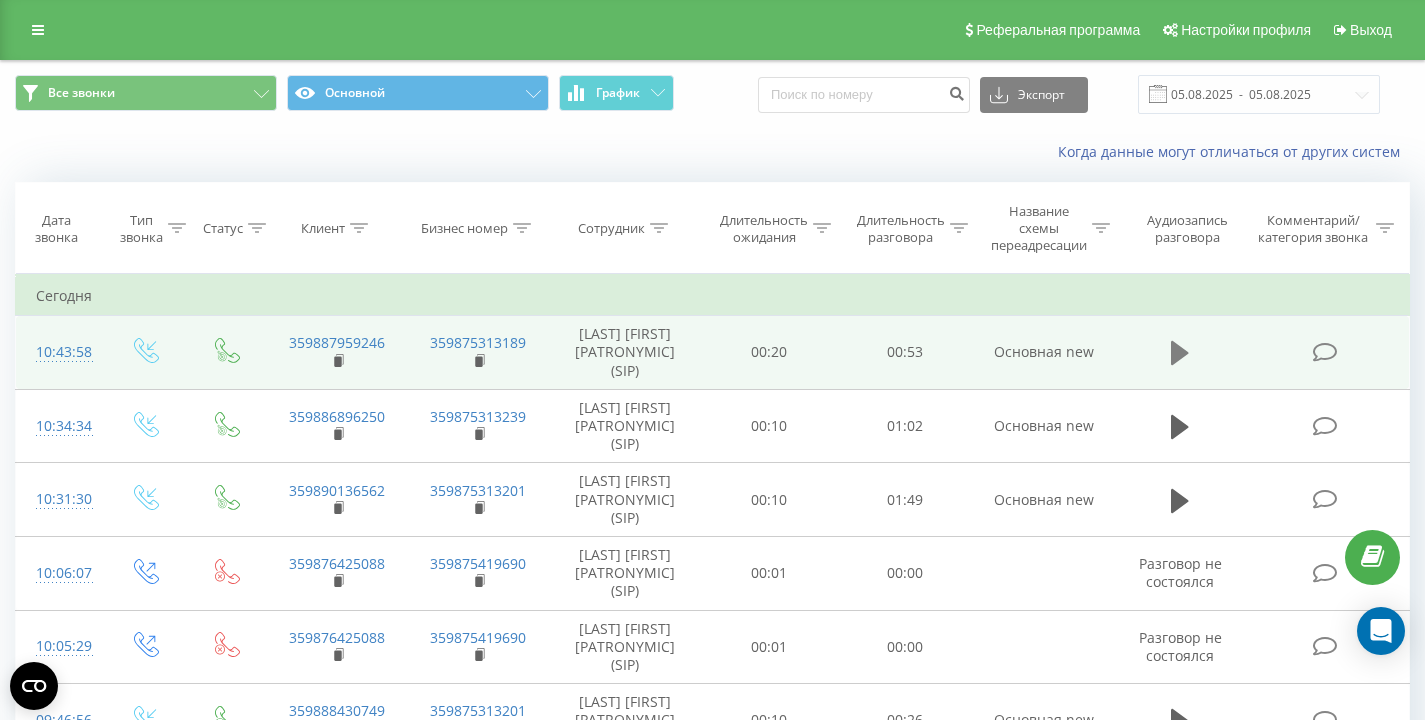 click 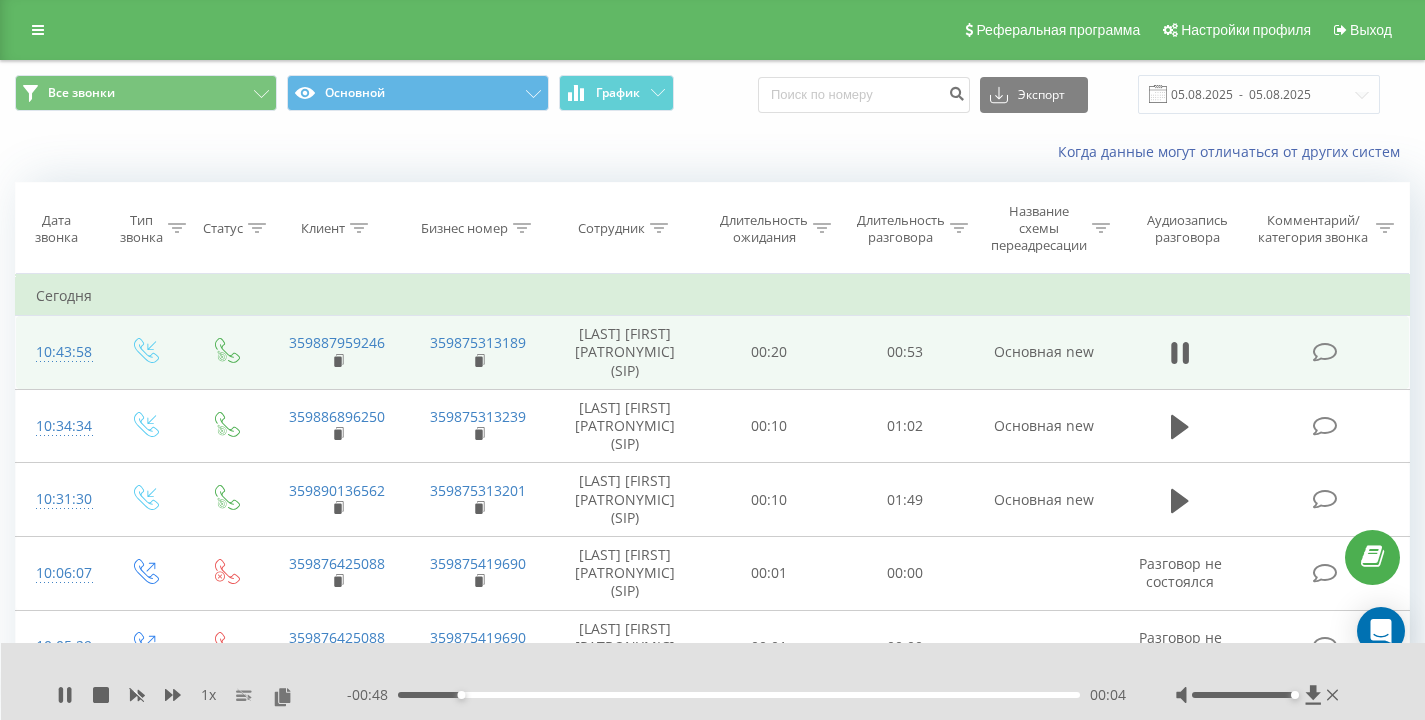click on "Все звонки Основной График Экспорт .csv .xls .xlsx 05.08.2025  -  05.08.2025 Когда данные могут отличаться от других систем Дата звонка Тип звонка Статус Клиент Бизнес номер Сотрудник Длительность ожидания Длительность разговора Название схемы переадресации Аудиозапись разговора Комментарий/категория звонка Фильтровать по условию Равно Введите значение Отмена OK Фильтровать по условию Равно Введите значение Отмена OK Фильтровать по условию Содержит Отмена OK Фильтровать по условию Содержит Отмена OK Фильтровать по условию Содержит Отмена OK Фильтровать по условию OK OK" at bounding box center [712, 783] 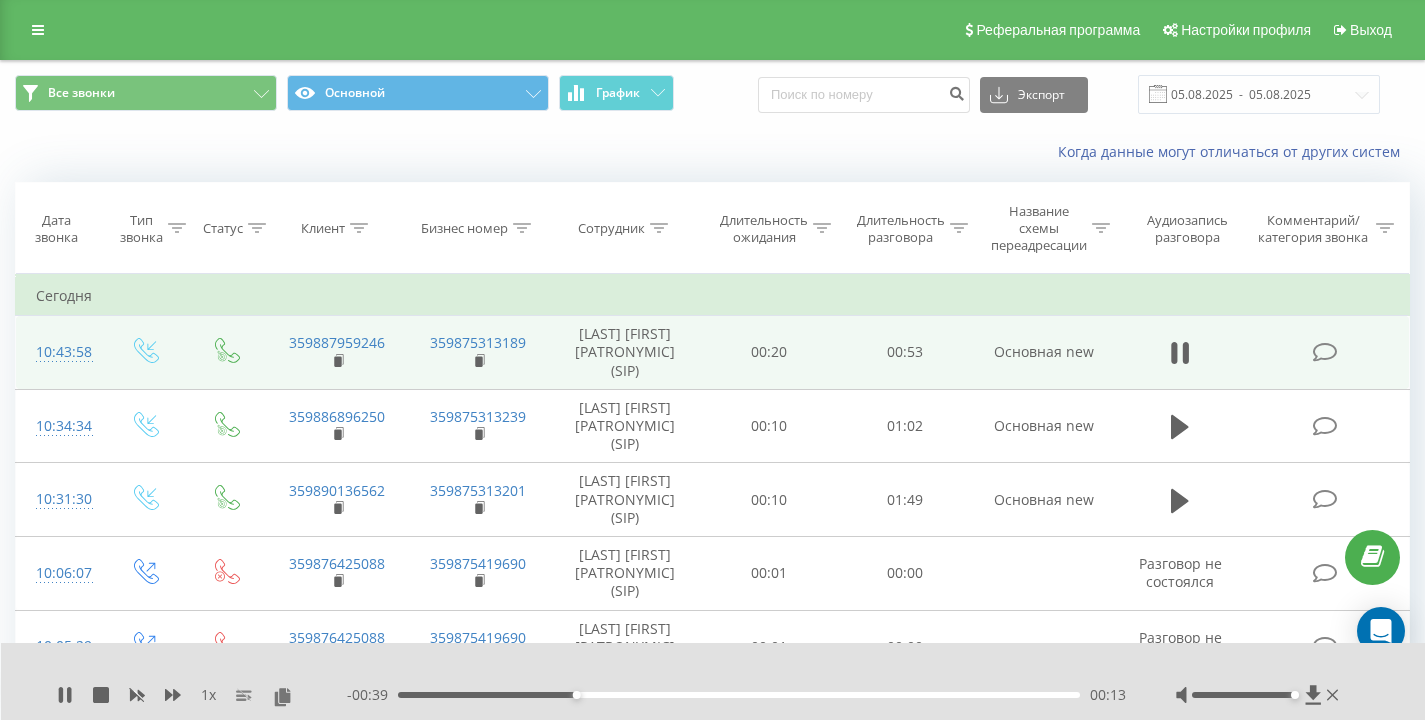 click on "Когда данные могут отличаться от других систем" at bounding box center [979, 152] 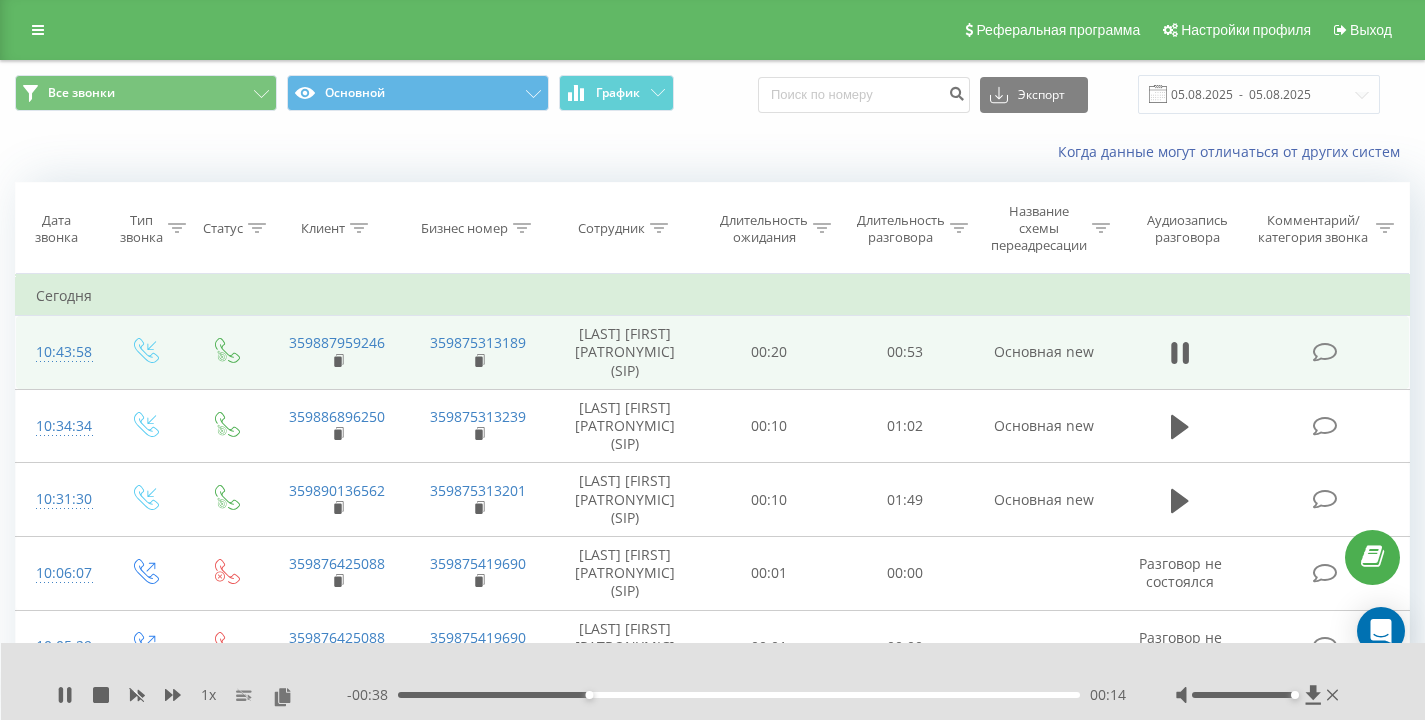 click on "Когда данные могут отличаться от других систем" at bounding box center [979, 152] 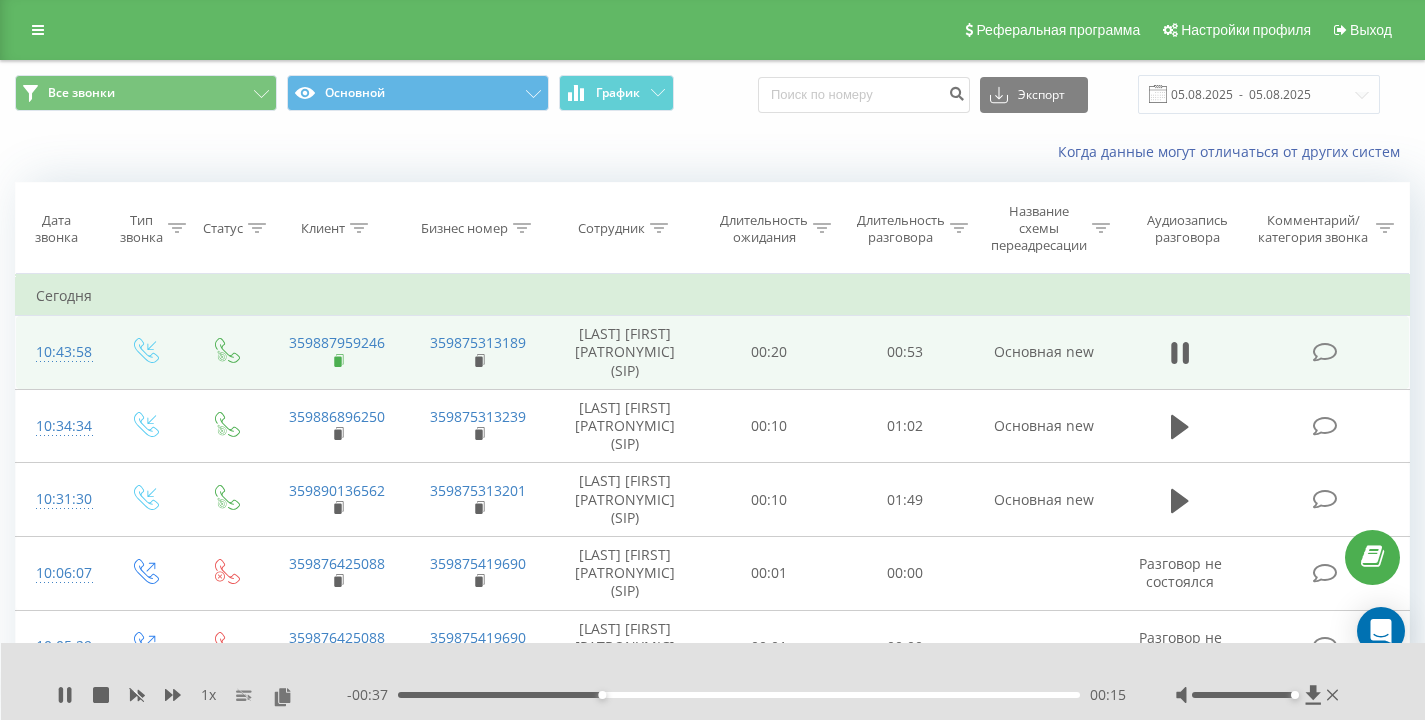 click 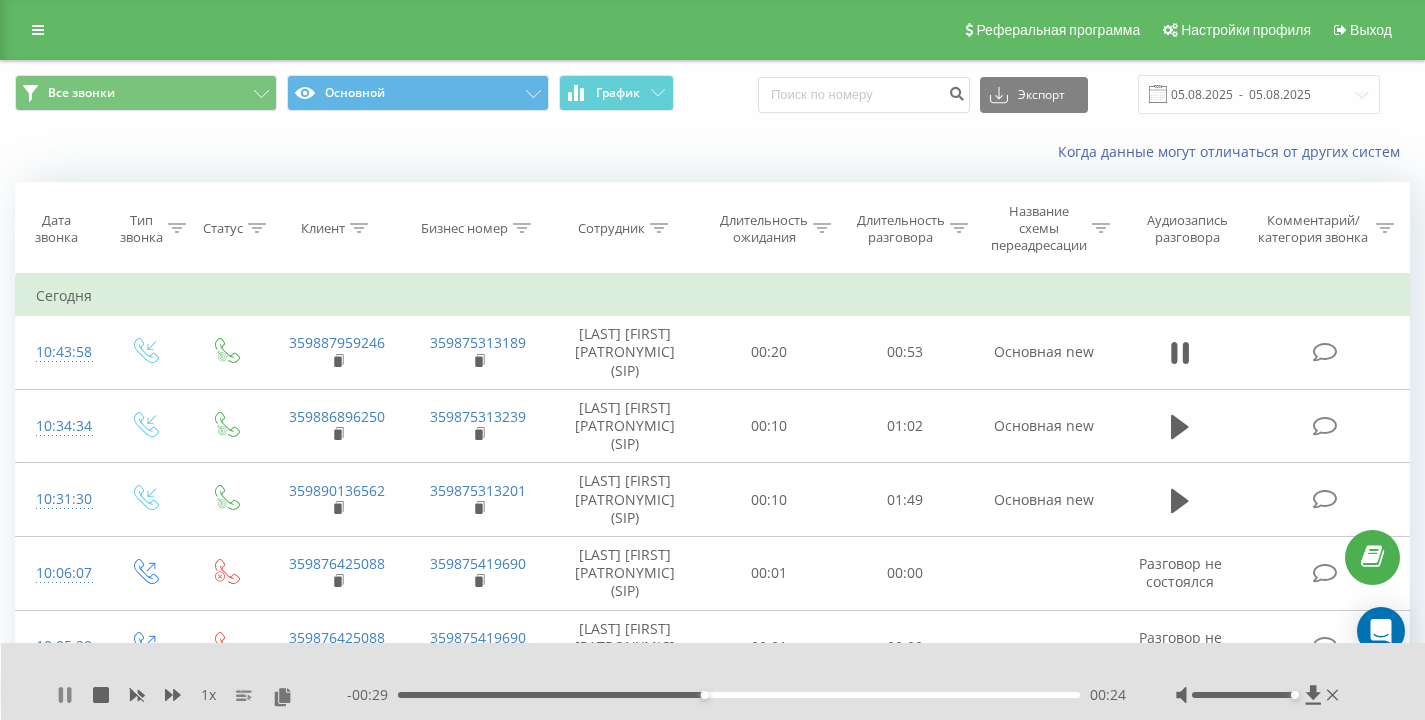 click 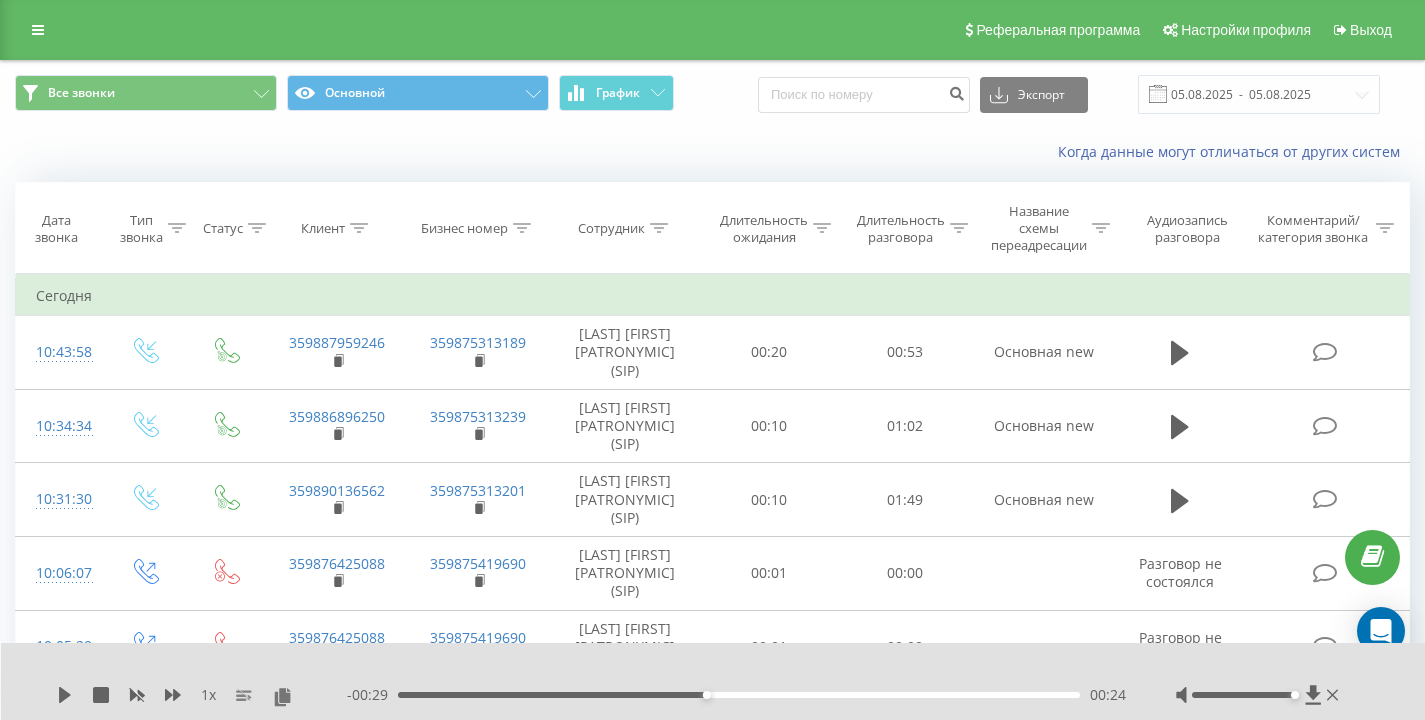 click on "Когда данные могут отличаться от других систем" at bounding box center (979, 152) 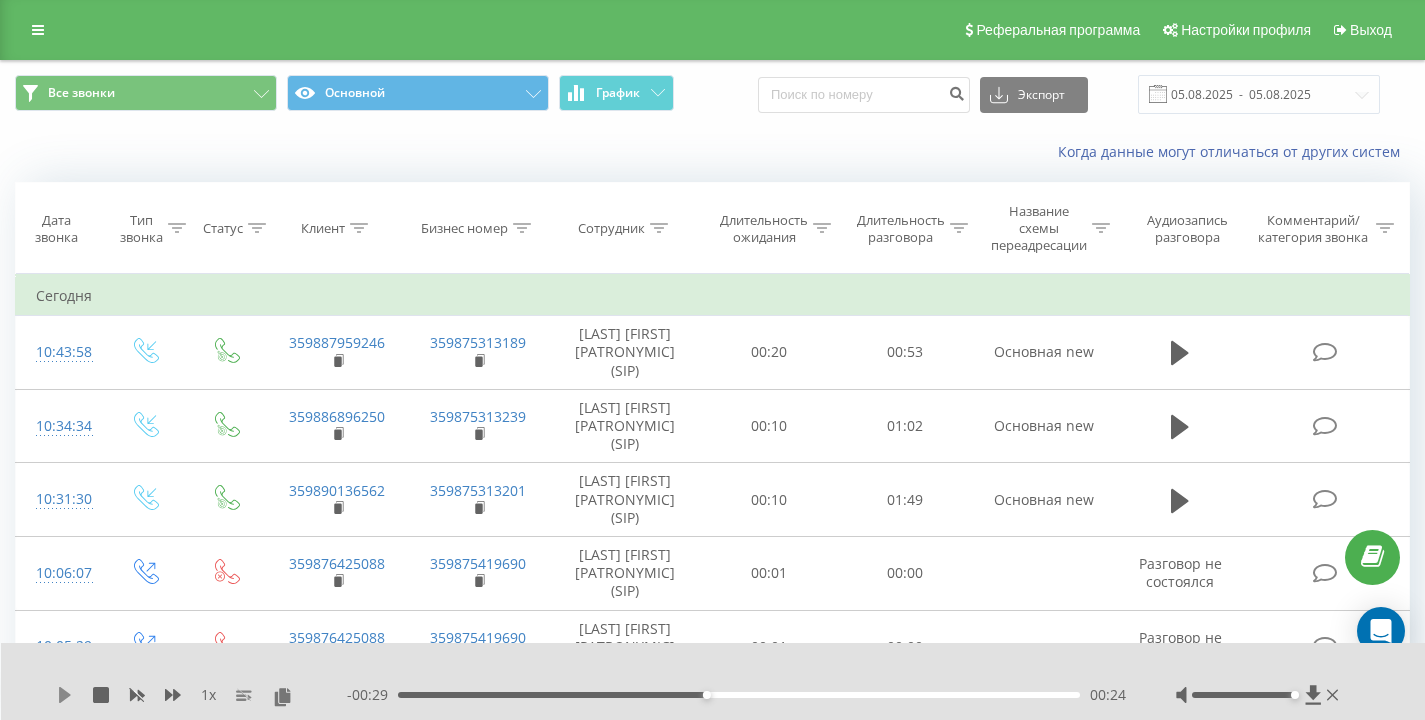 click 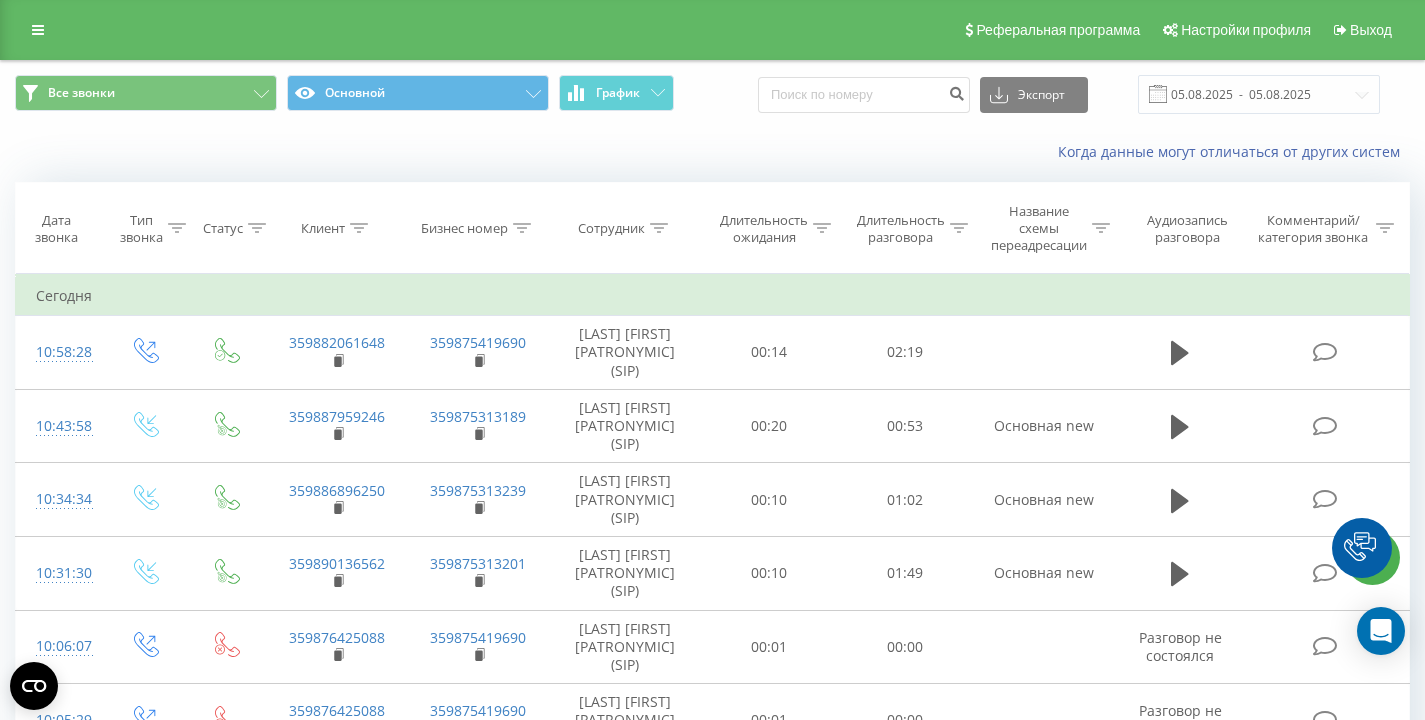 scroll, scrollTop: 0, scrollLeft: 0, axis: both 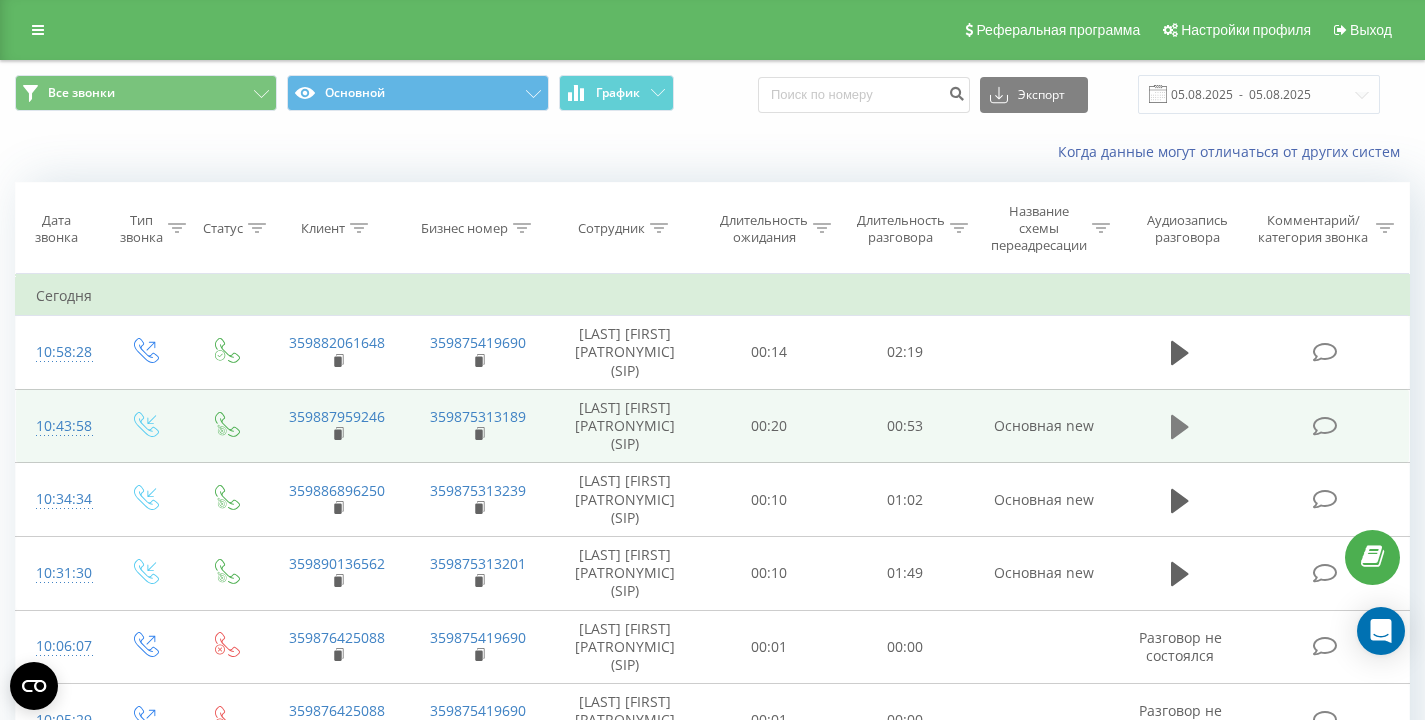 click 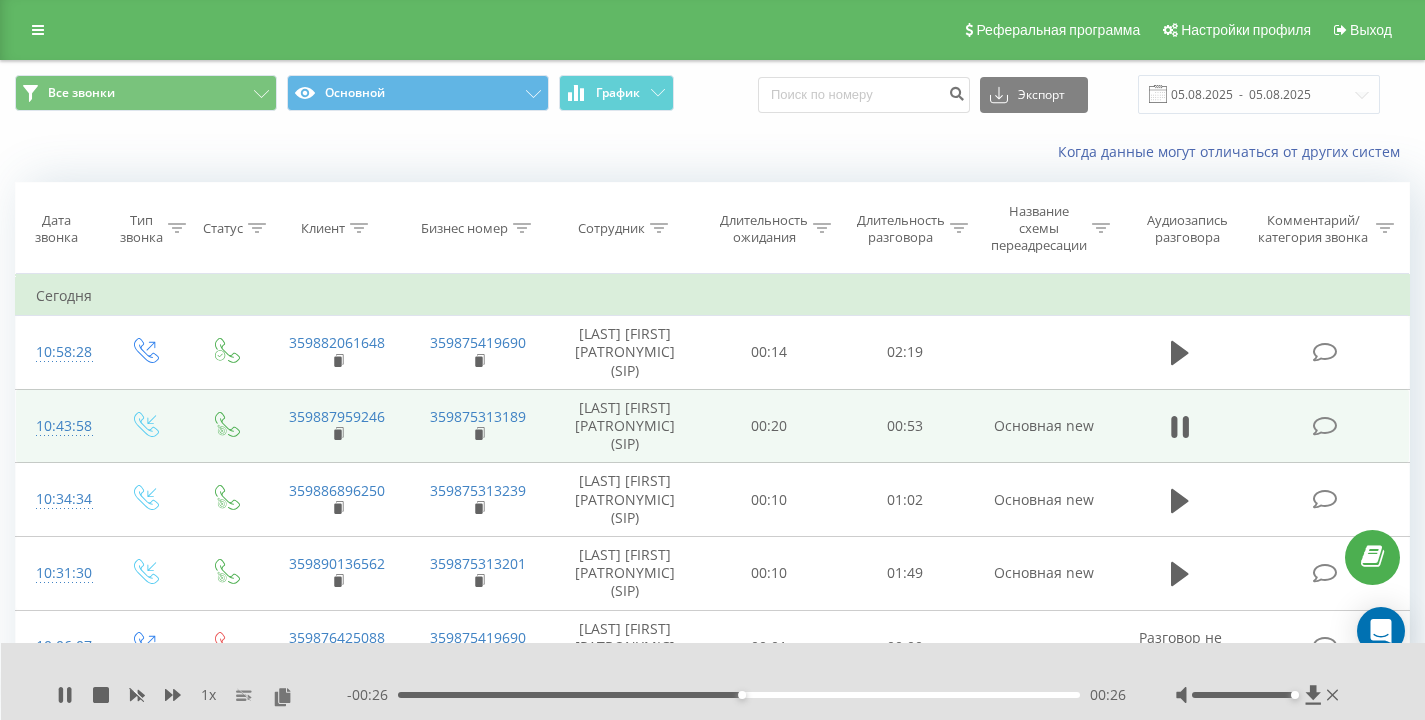 click on "Когда данные могут отличаться от других систем" at bounding box center (712, 152) 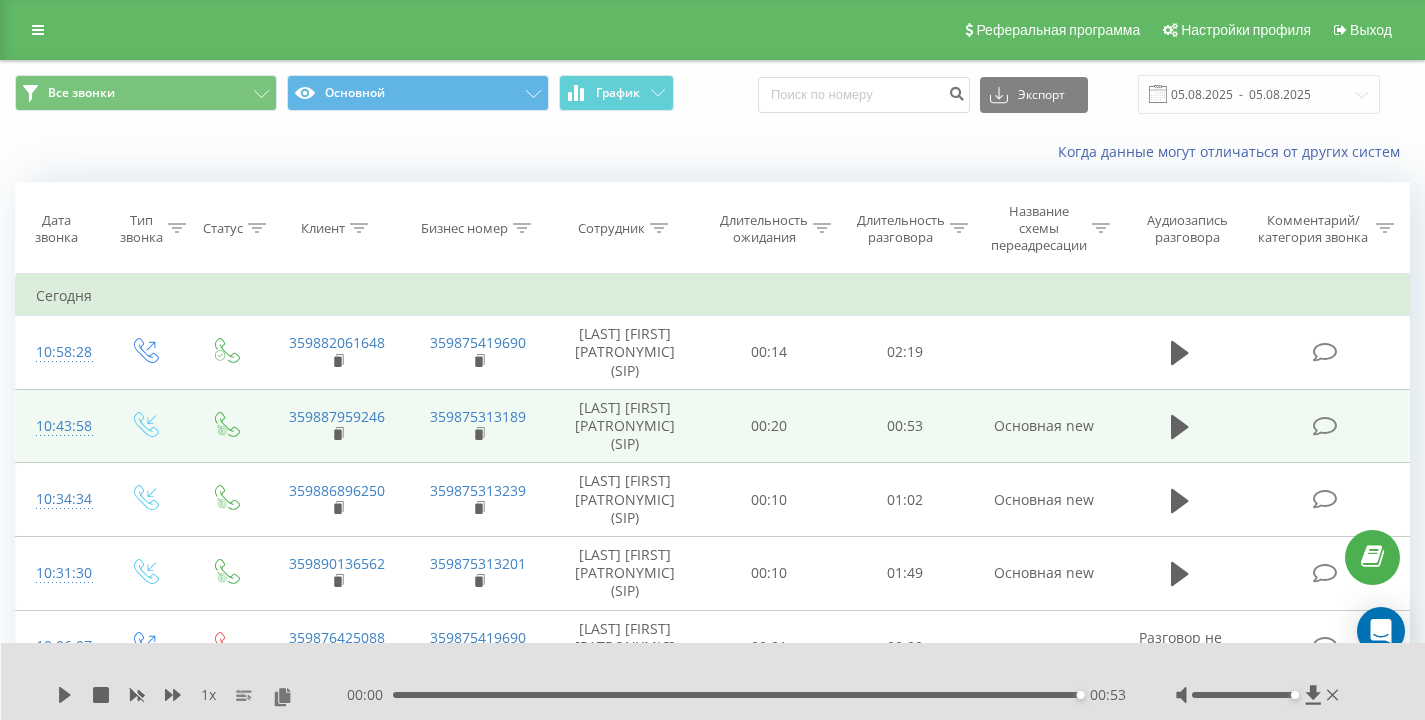 click on "Все звонки Основной График Экспорт .csv .xls .xlsx 05.08.2025  -  05.08.2025" at bounding box center [712, 94] 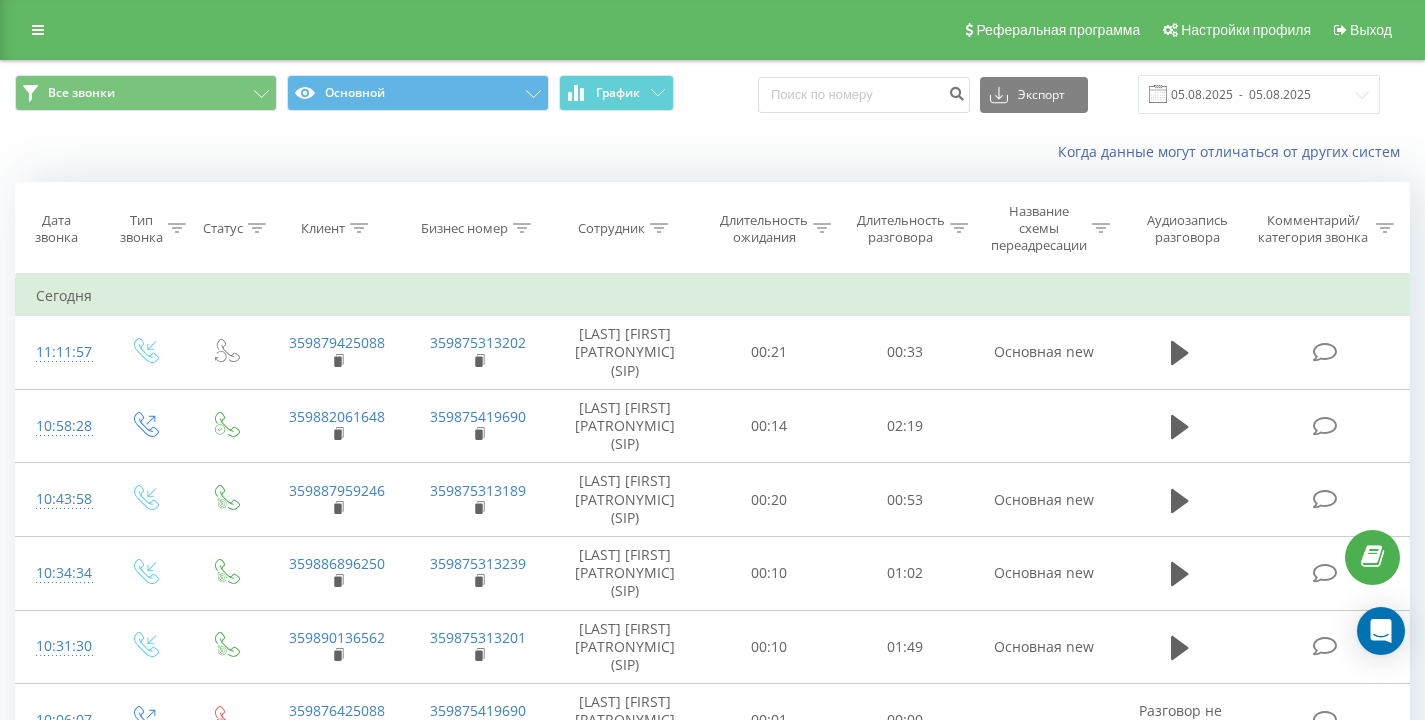click on "Когда данные могут отличаться от других систем" at bounding box center (712, 152) 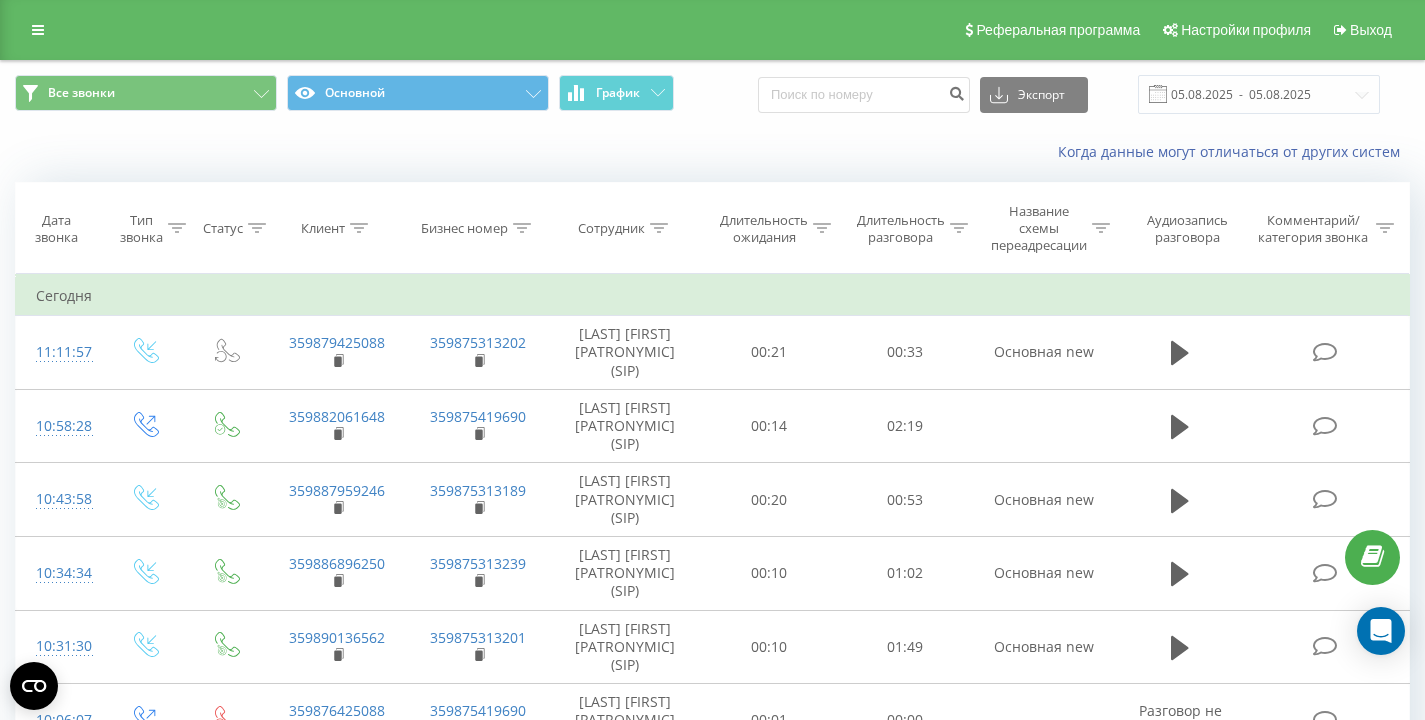 scroll, scrollTop: 0, scrollLeft: 0, axis: both 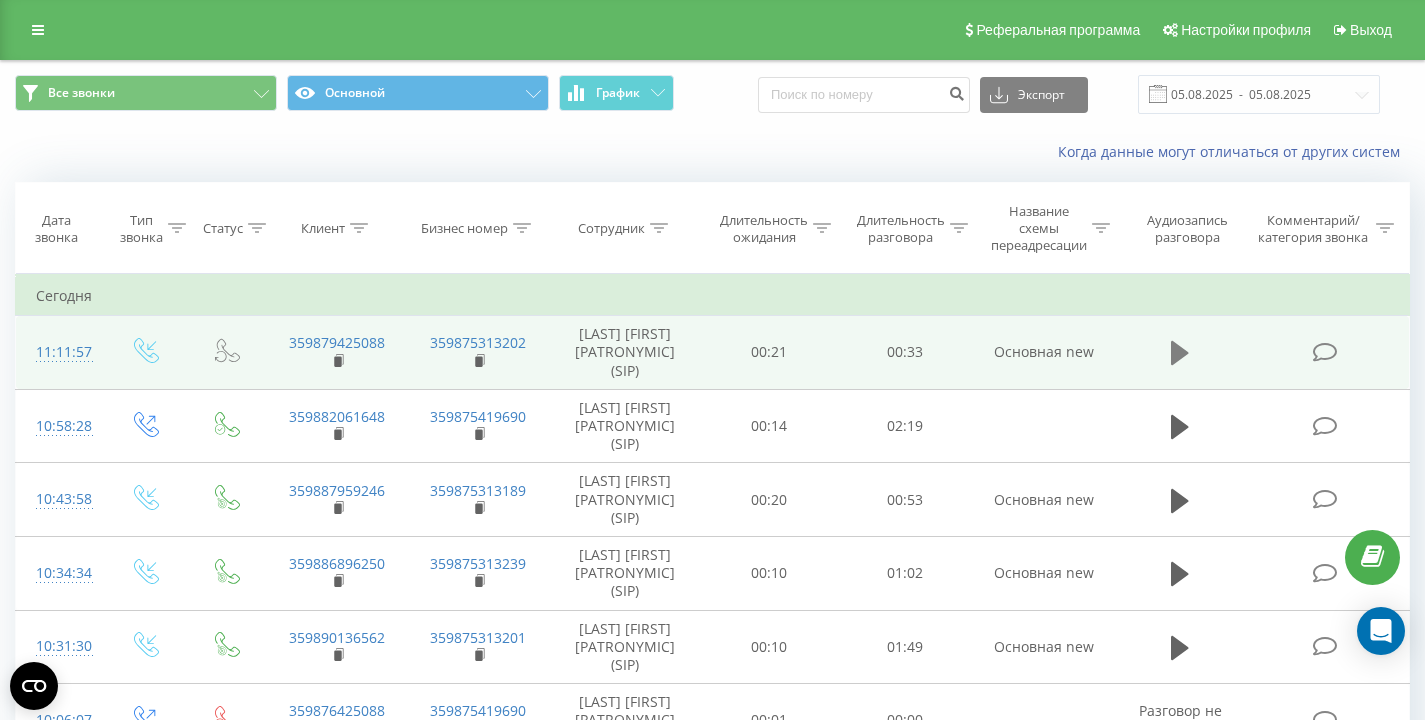 click 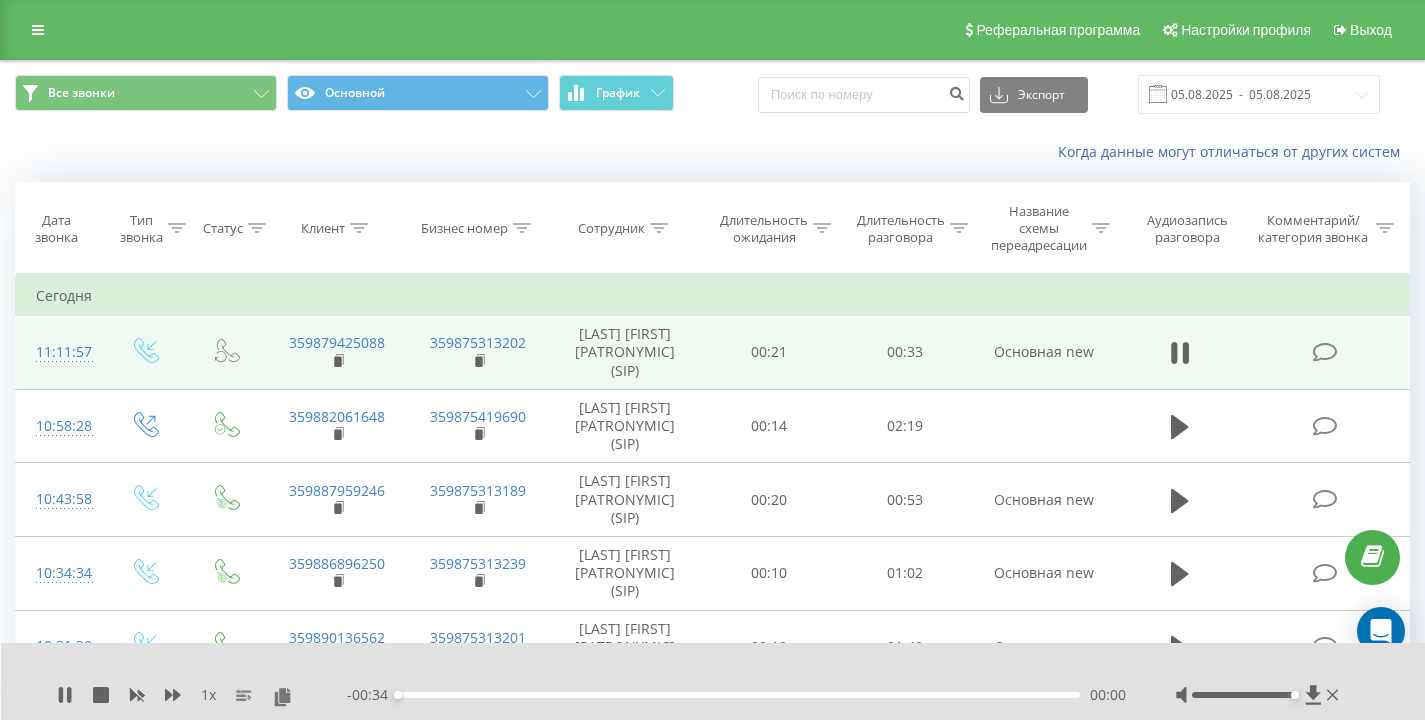 click on "Когда данные могут отличаться от других систем" at bounding box center (979, 152) 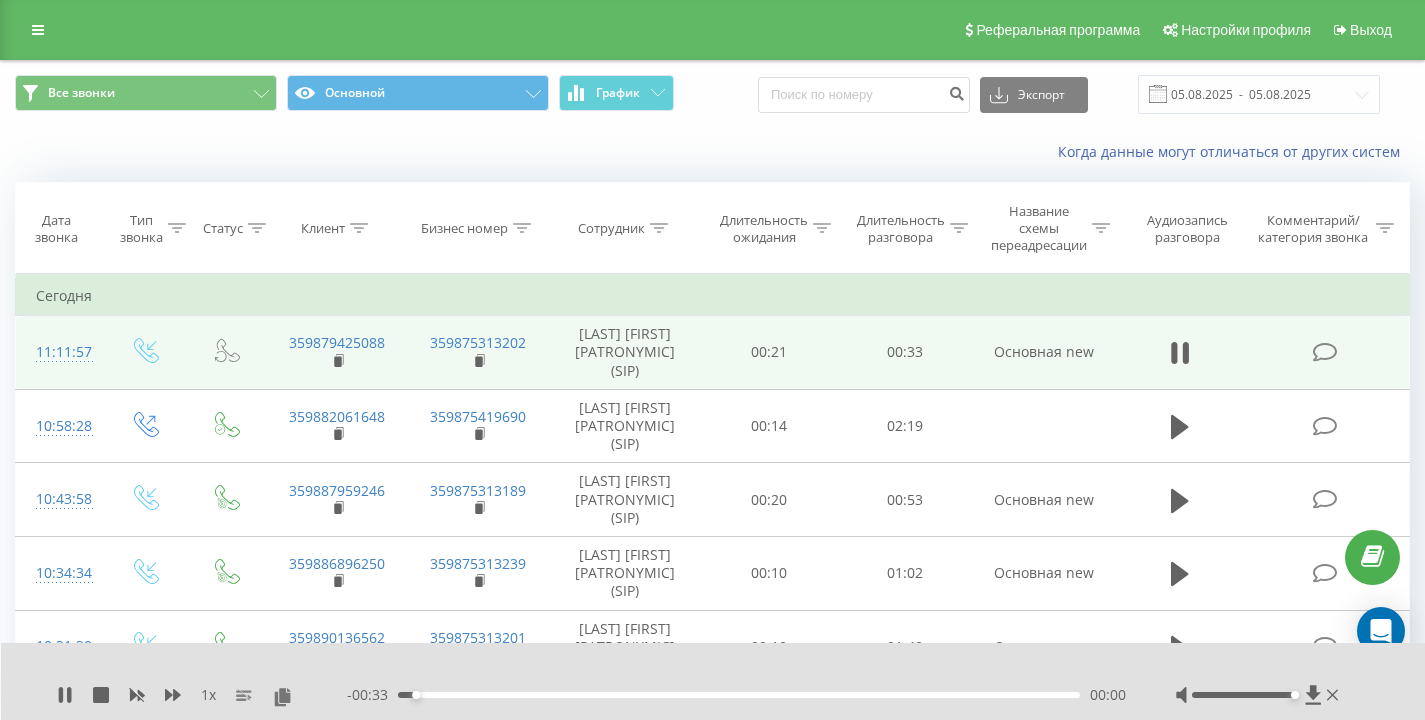 click on "Когда данные могут отличаться от других систем" at bounding box center [979, 152] 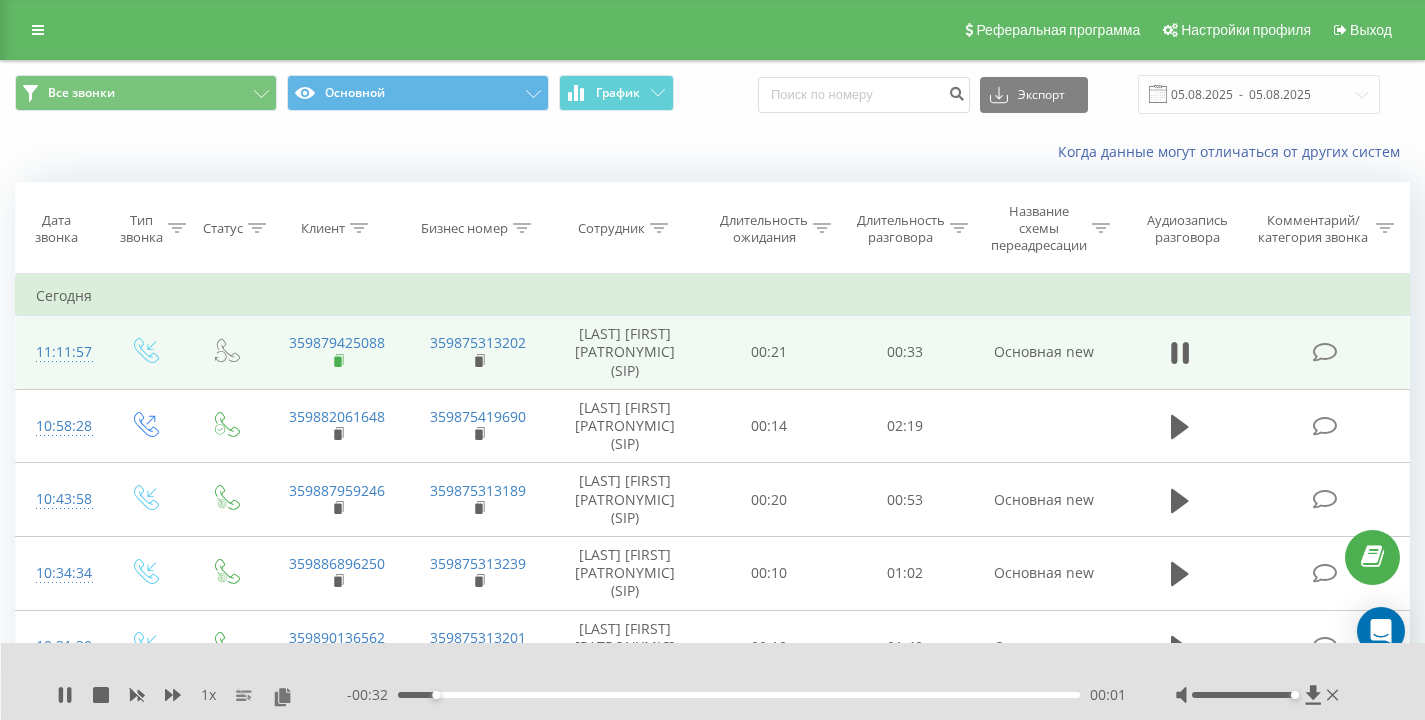 click 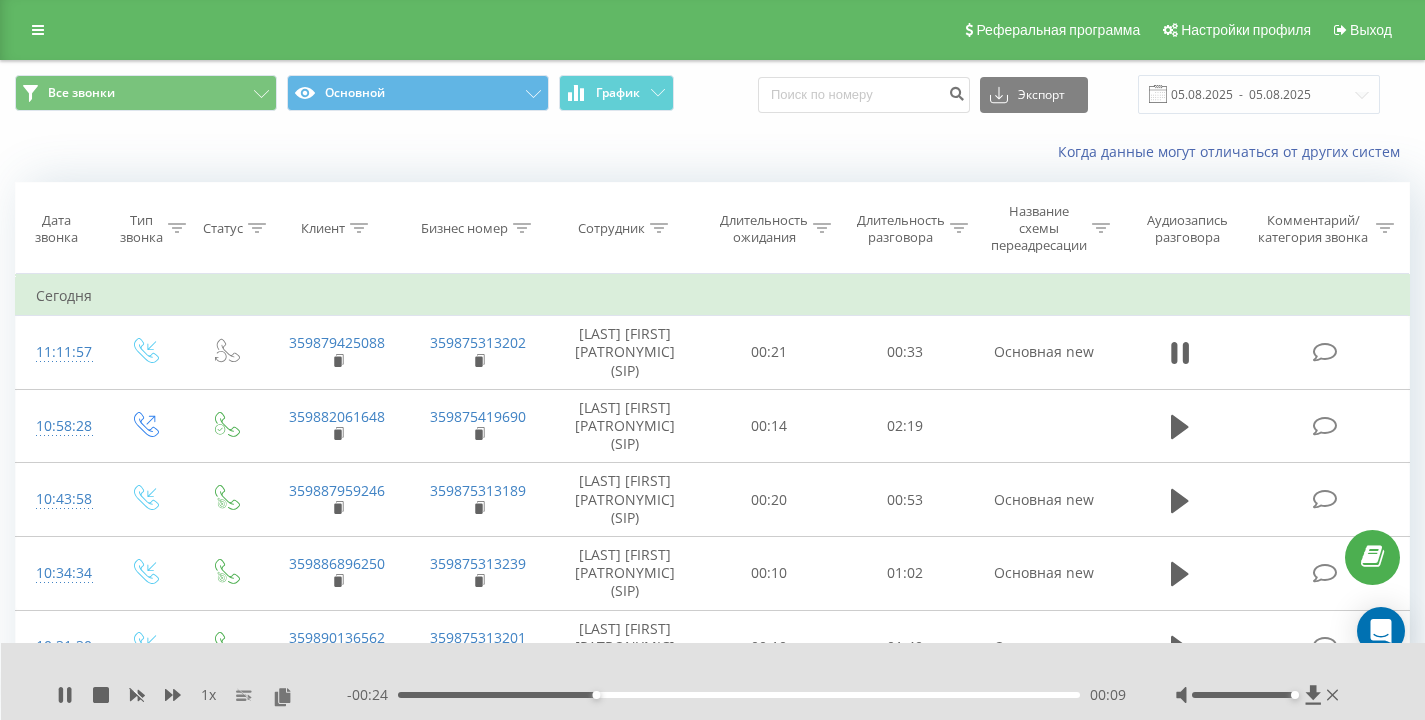 click on "Когда данные могут отличаться от других систем" at bounding box center [712, 152] 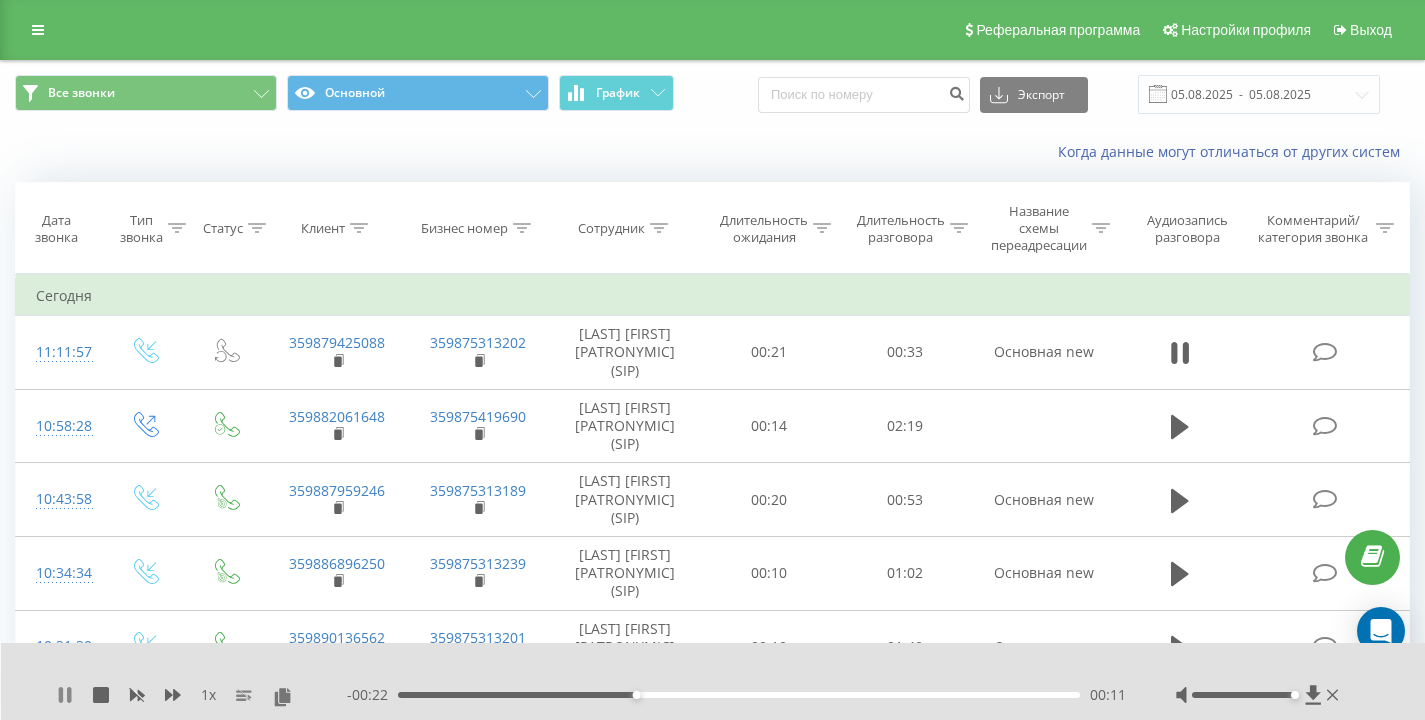 click 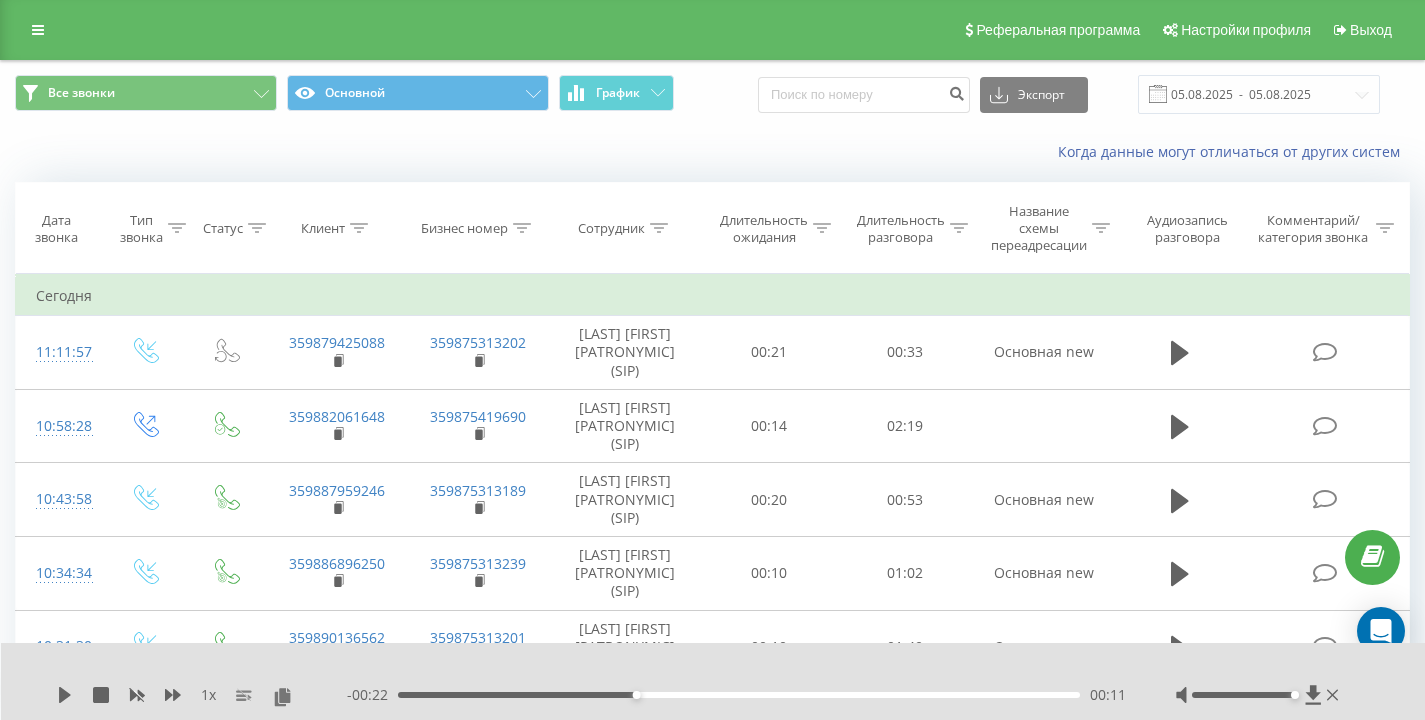 click on "Когда данные могут отличаться от других систем" at bounding box center (712, 152) 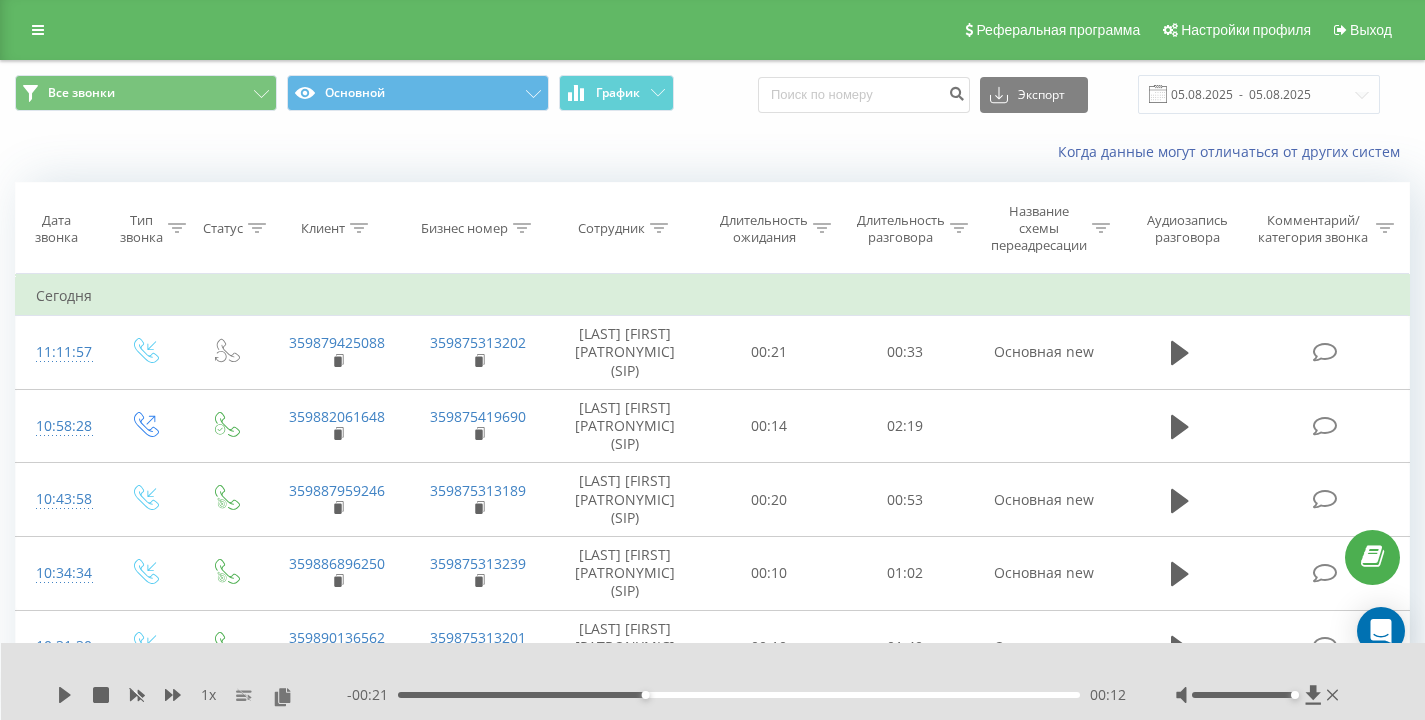 click on "Когда данные могут отличаться от других систем" at bounding box center (712, 152) 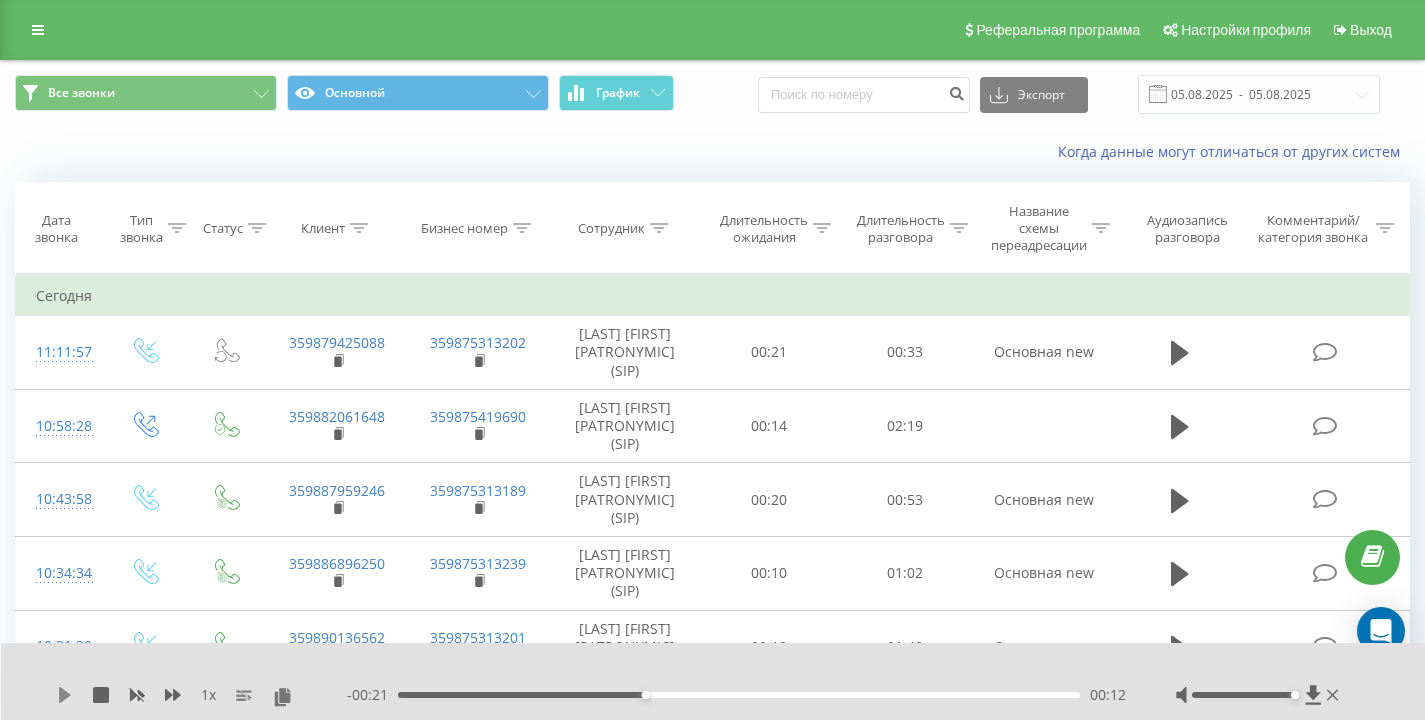 click 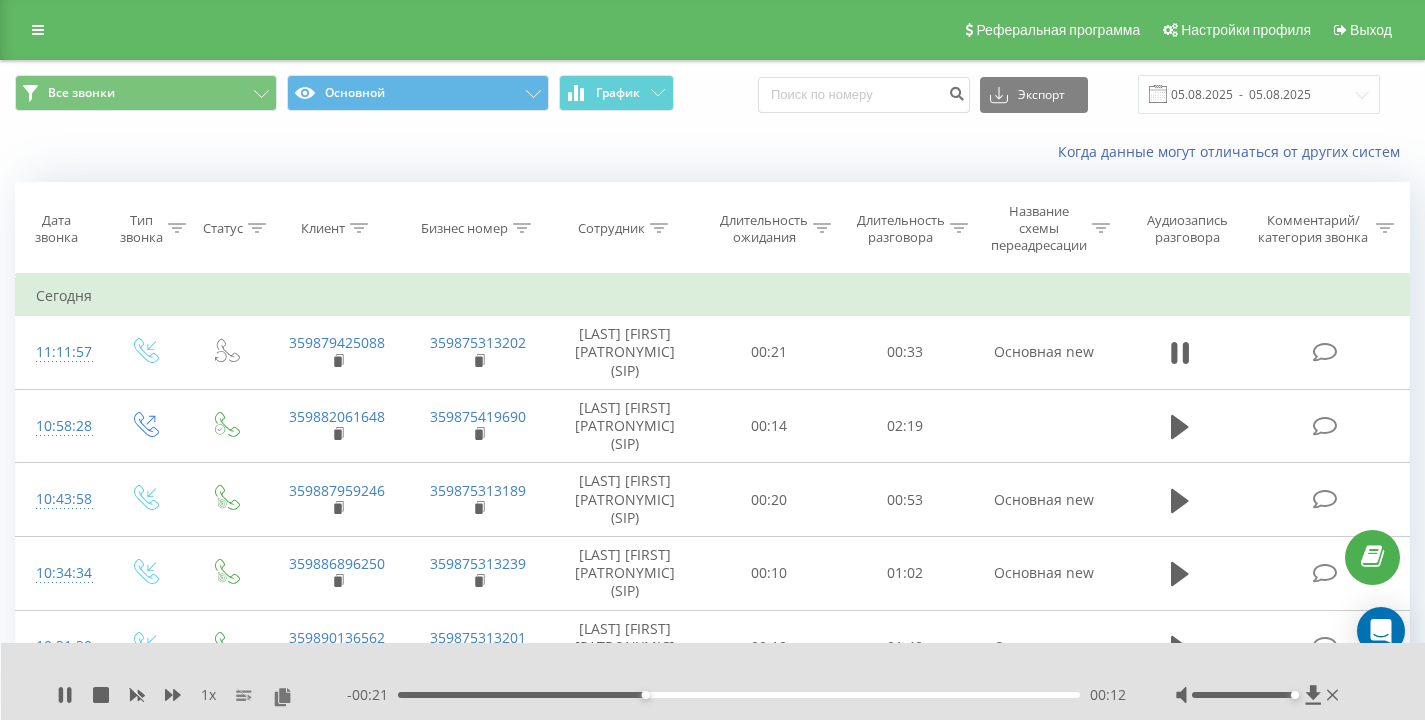 click on "Когда данные могут отличаться от других систем" at bounding box center (712, 152) 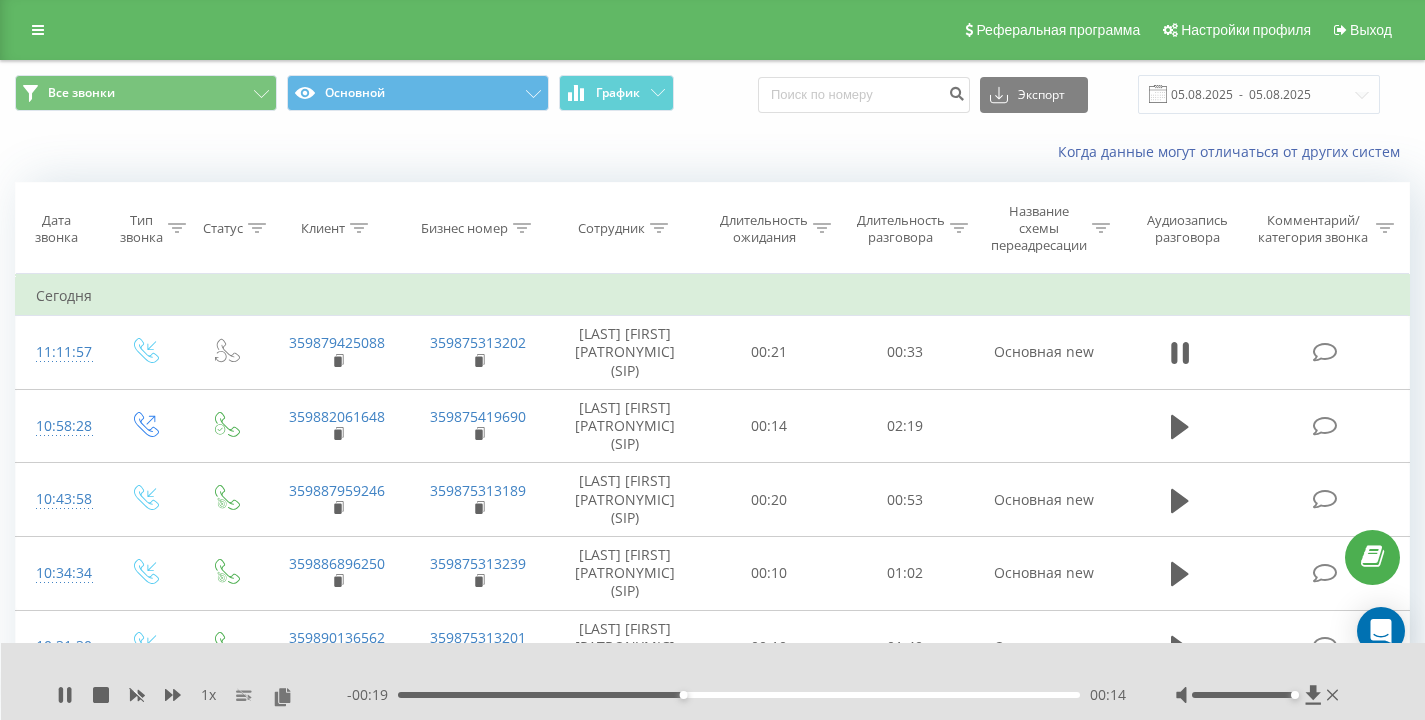 click on "Когда данные могут отличаться от других систем" at bounding box center [712, 152] 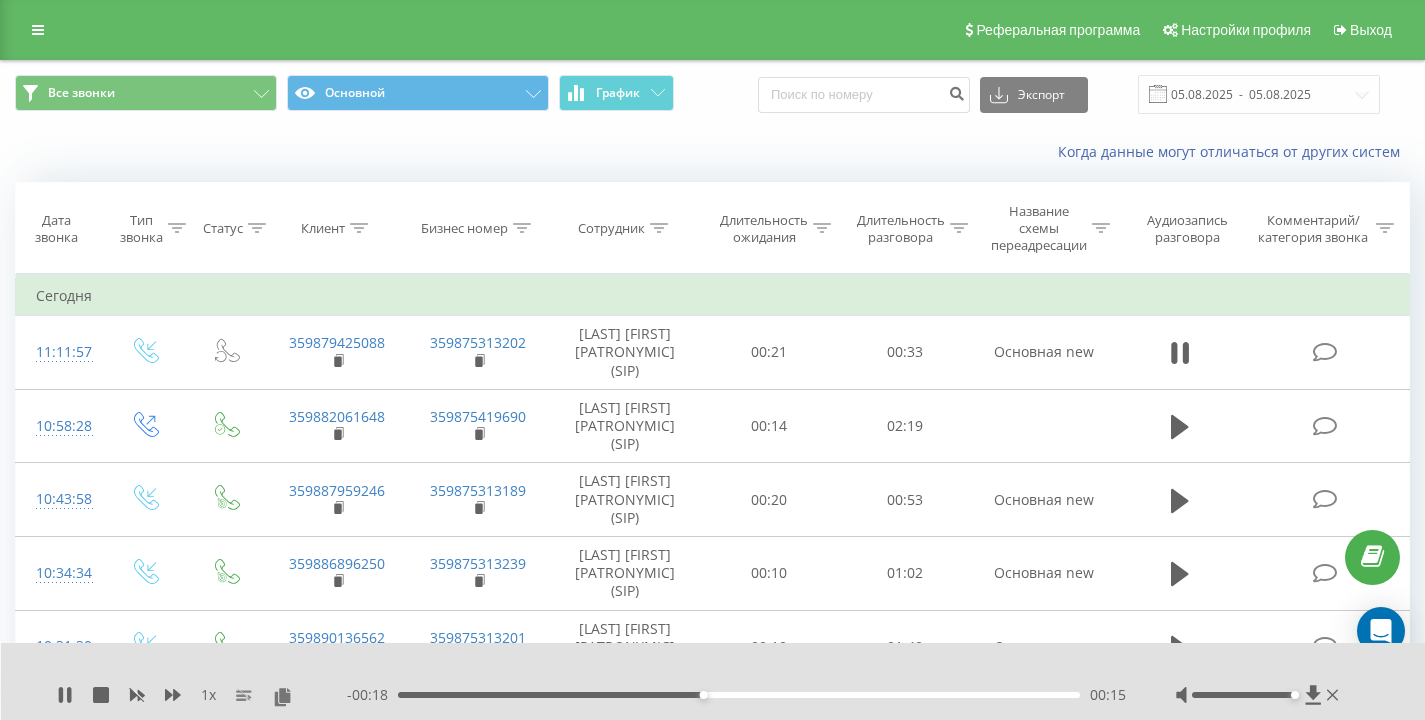 click on "Все звонки Основной График Экспорт .csv .xls .xlsx 05.08.2025  -  05.08.2025" at bounding box center (712, 94) 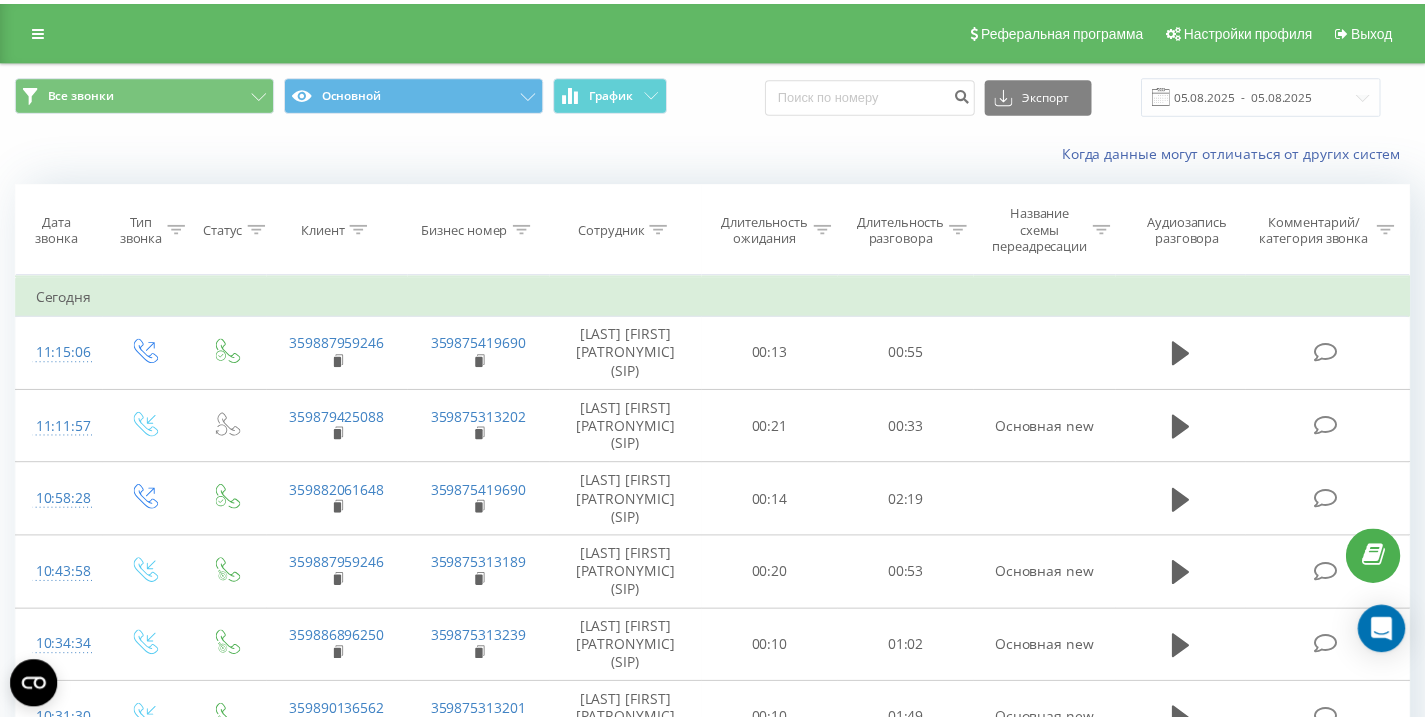 scroll, scrollTop: 0, scrollLeft: 0, axis: both 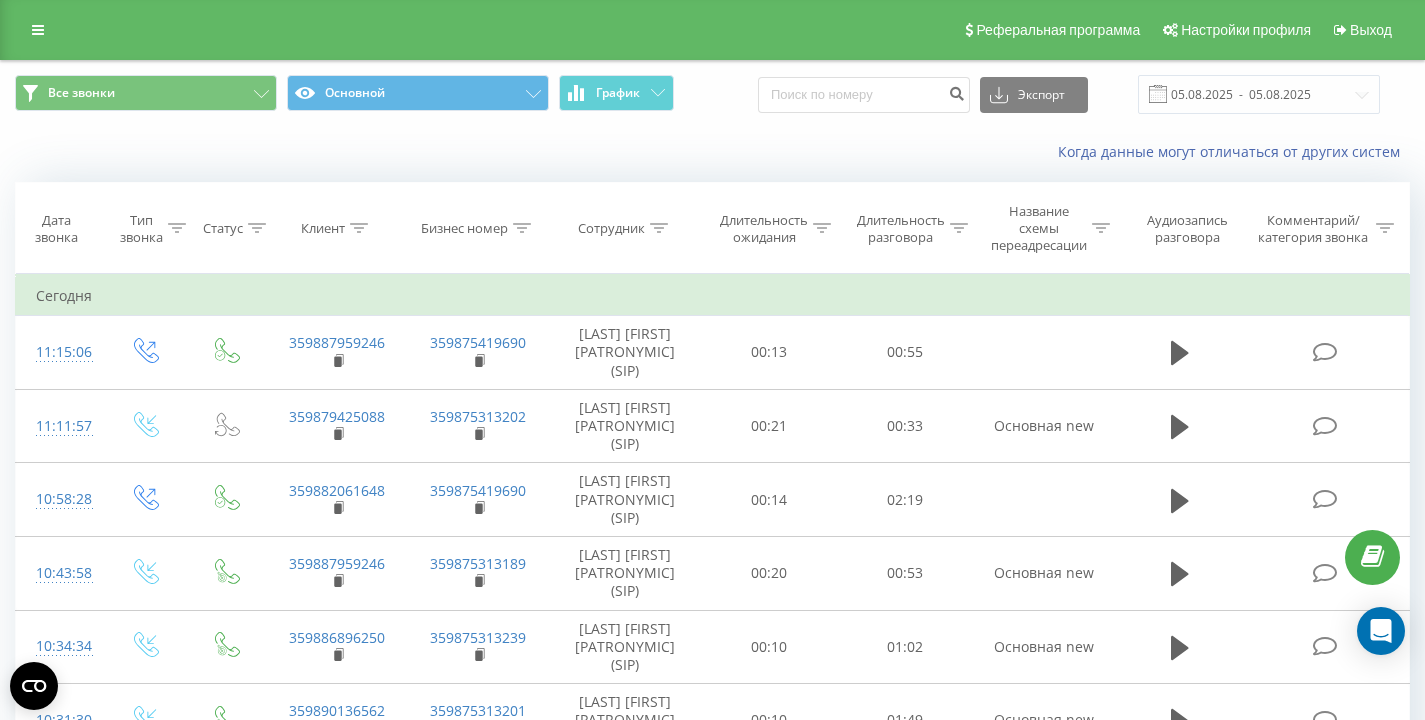 click on "Когда данные могут отличаться от других систем" at bounding box center (712, 152) 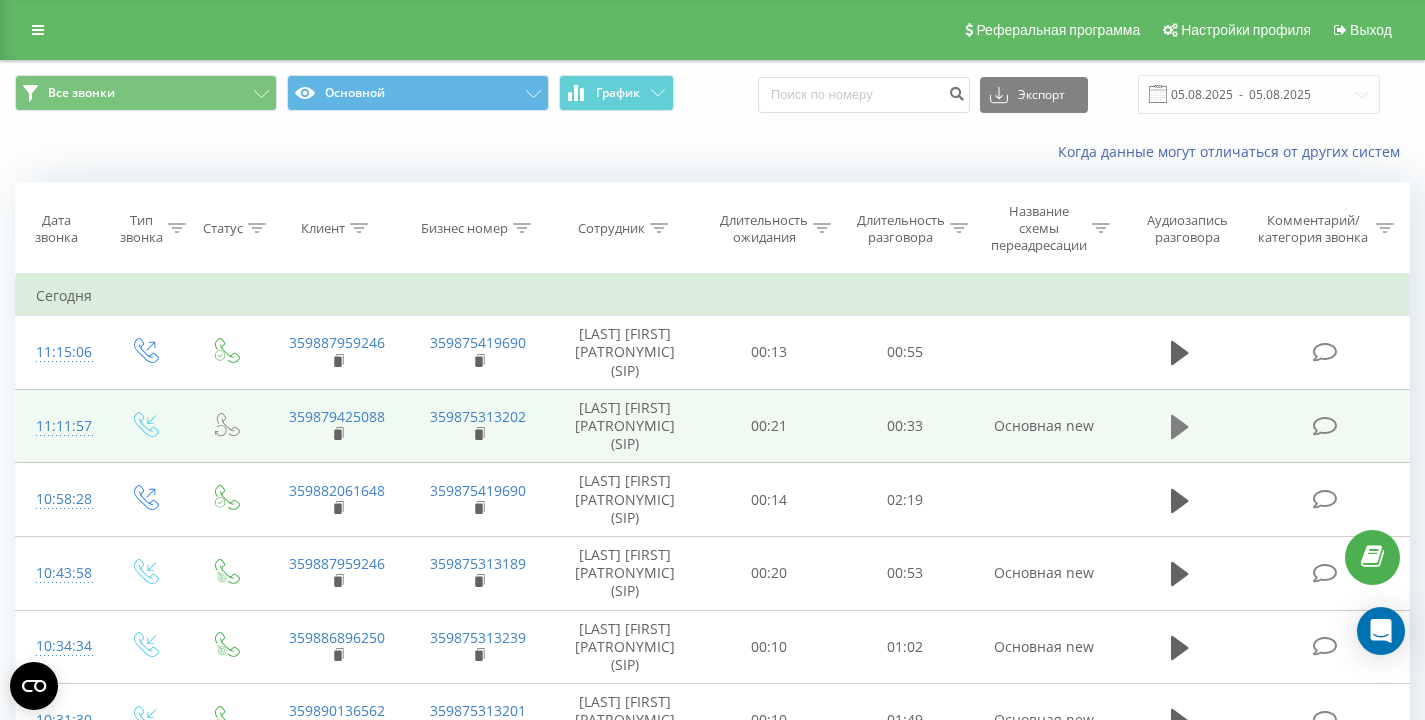 click 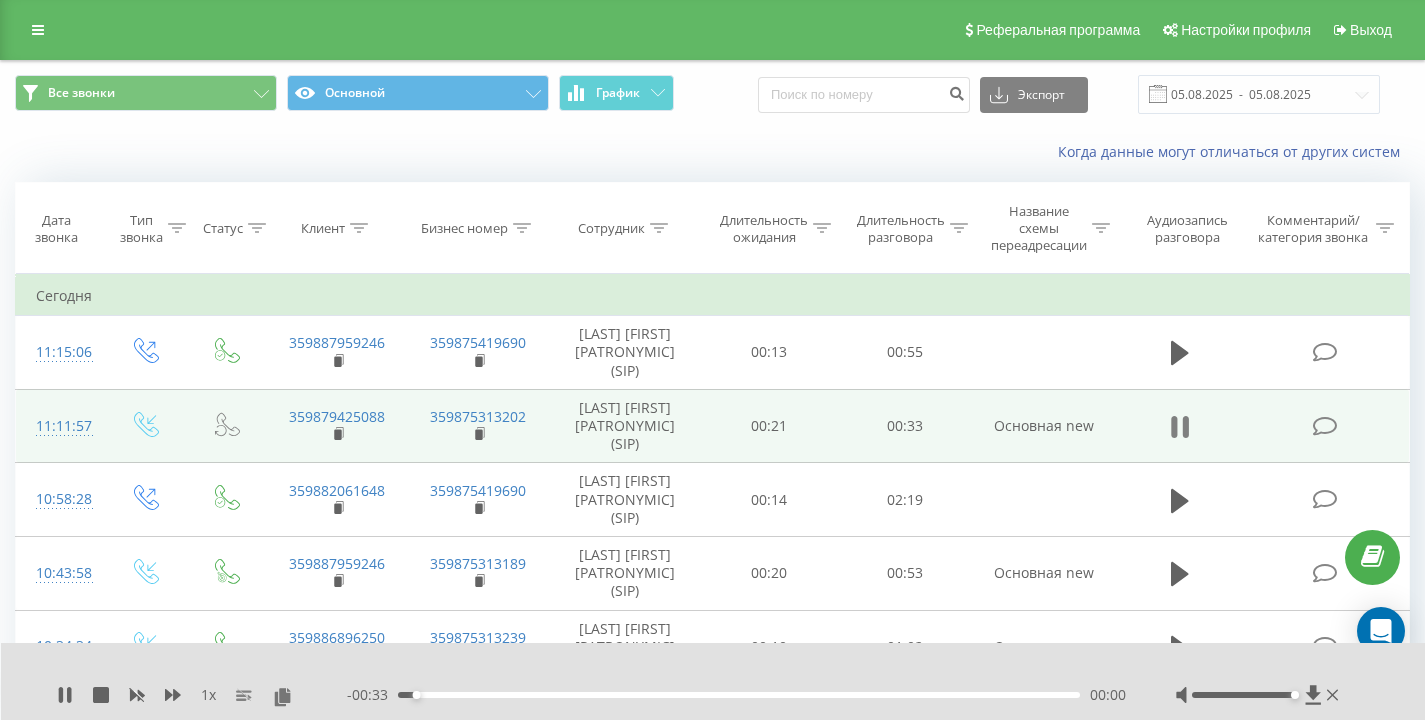 click 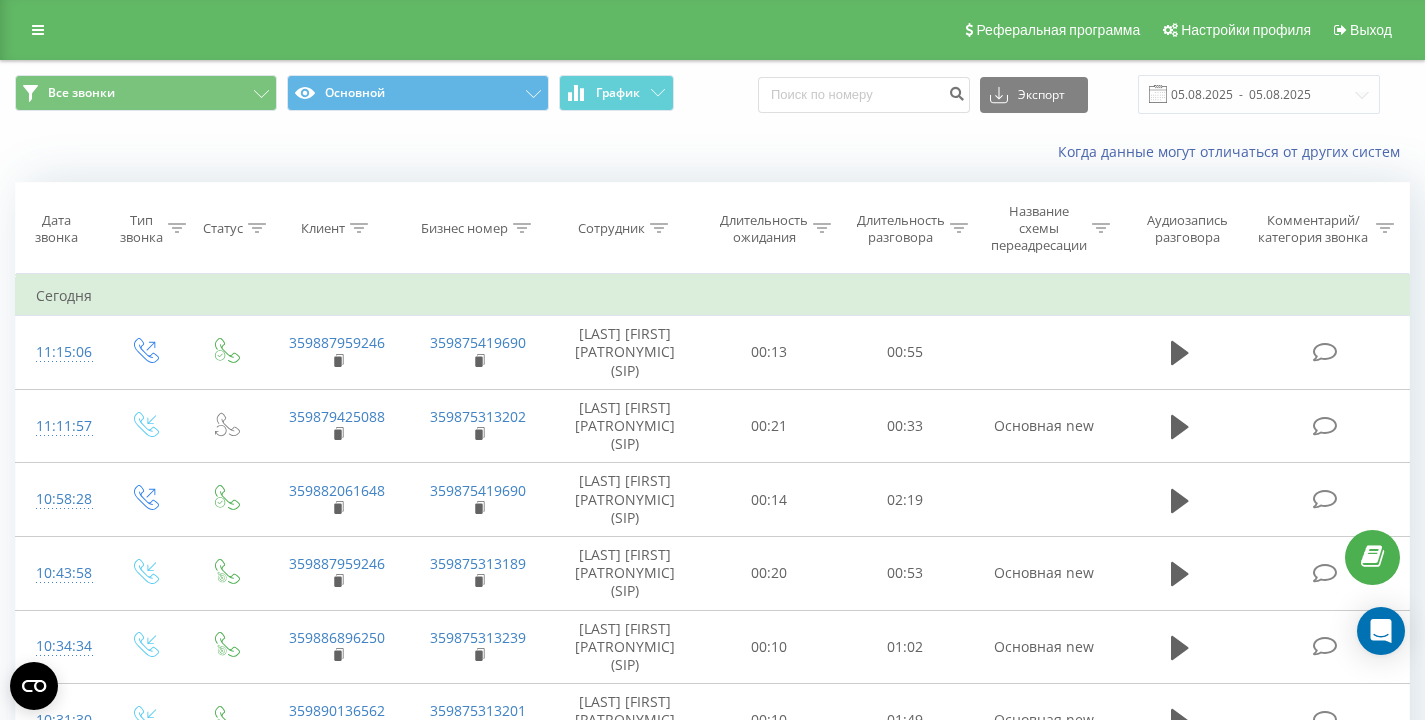 scroll, scrollTop: 0, scrollLeft: 0, axis: both 